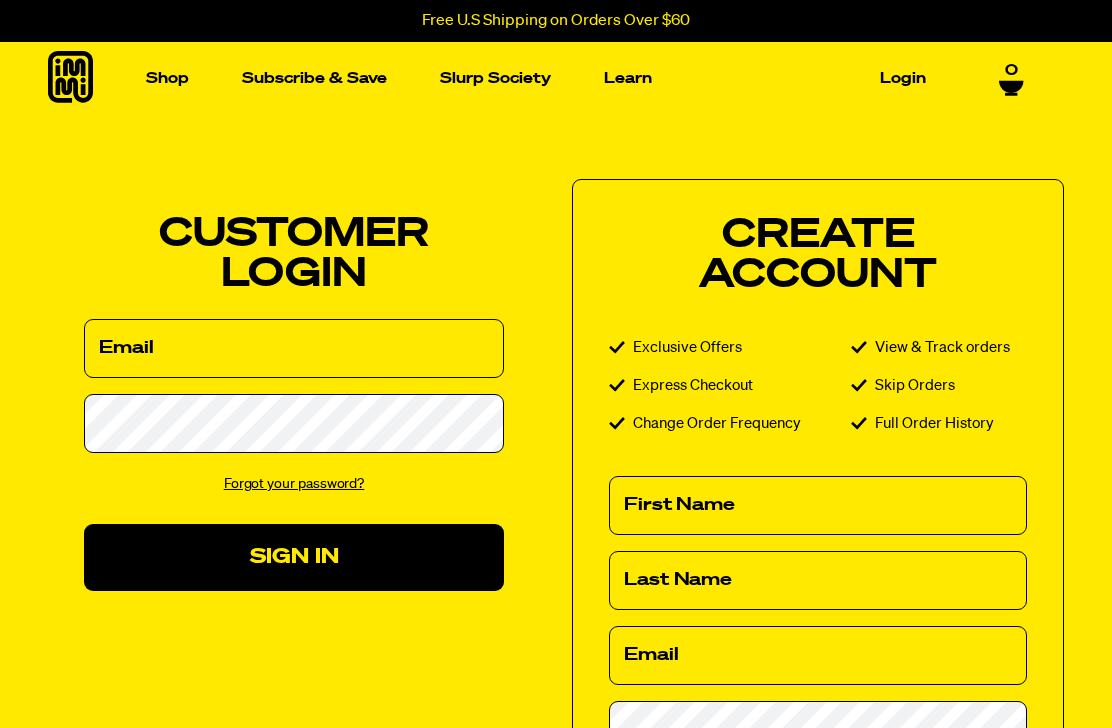 scroll, scrollTop: 0, scrollLeft: 0, axis: both 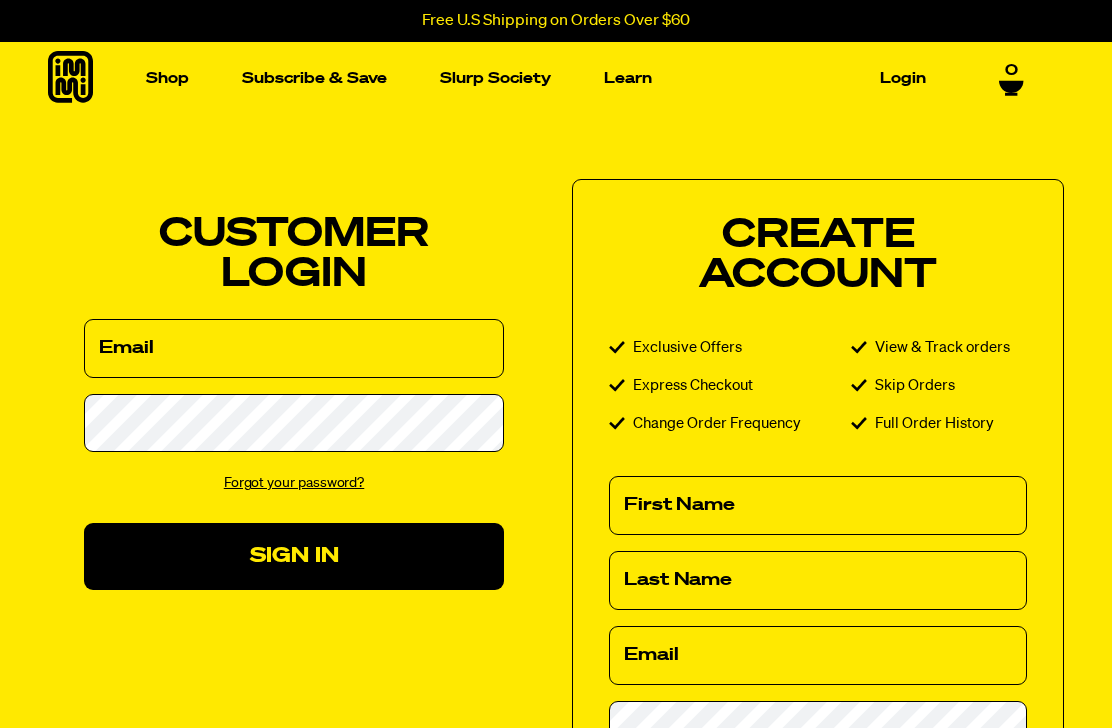 click on "Email" at bounding box center [294, 348] 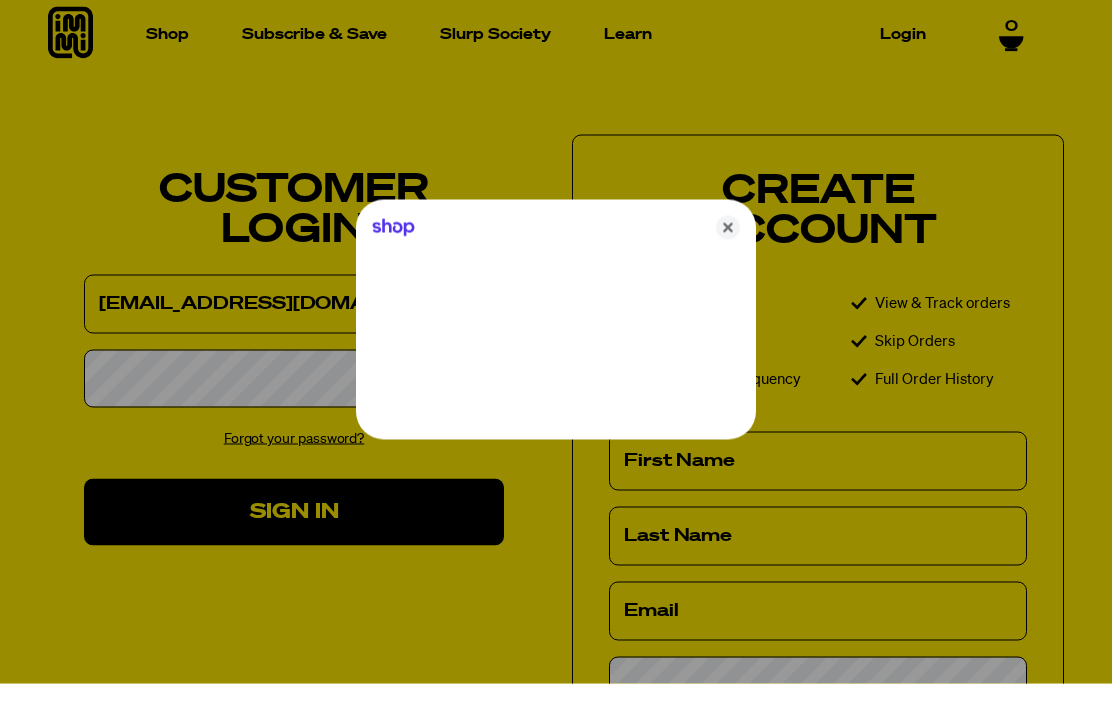 scroll, scrollTop: 45, scrollLeft: 0, axis: vertical 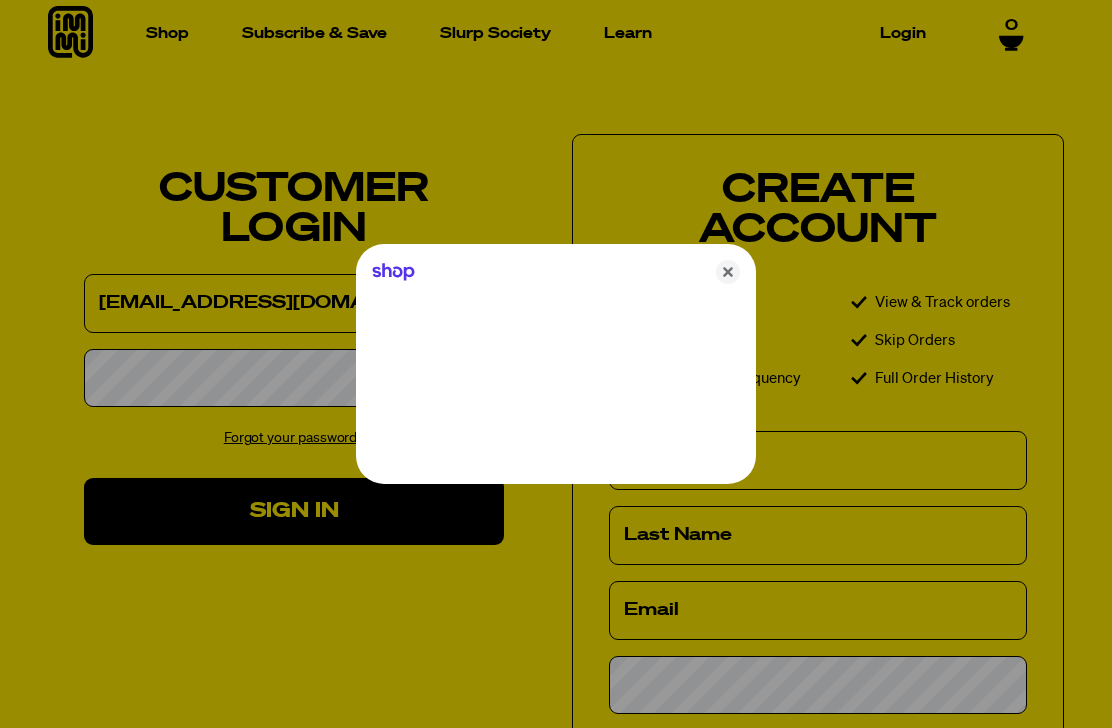 type on "[EMAIL_ADDRESS][DOMAIN_NAME]" 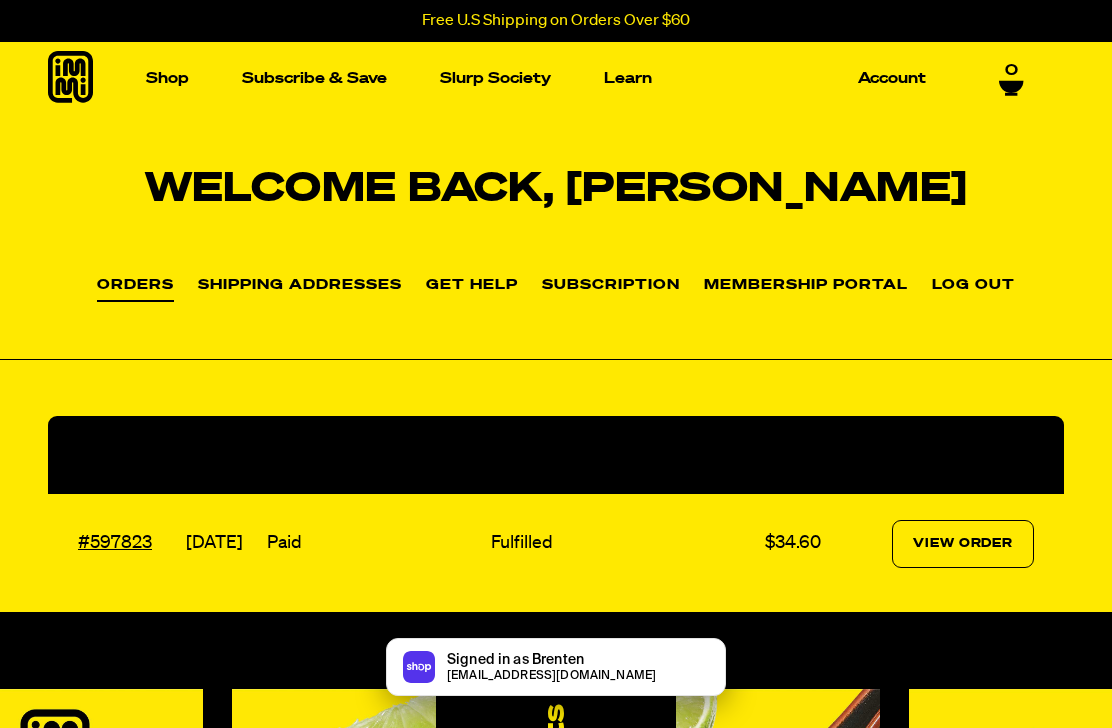 scroll, scrollTop: 0, scrollLeft: 0, axis: both 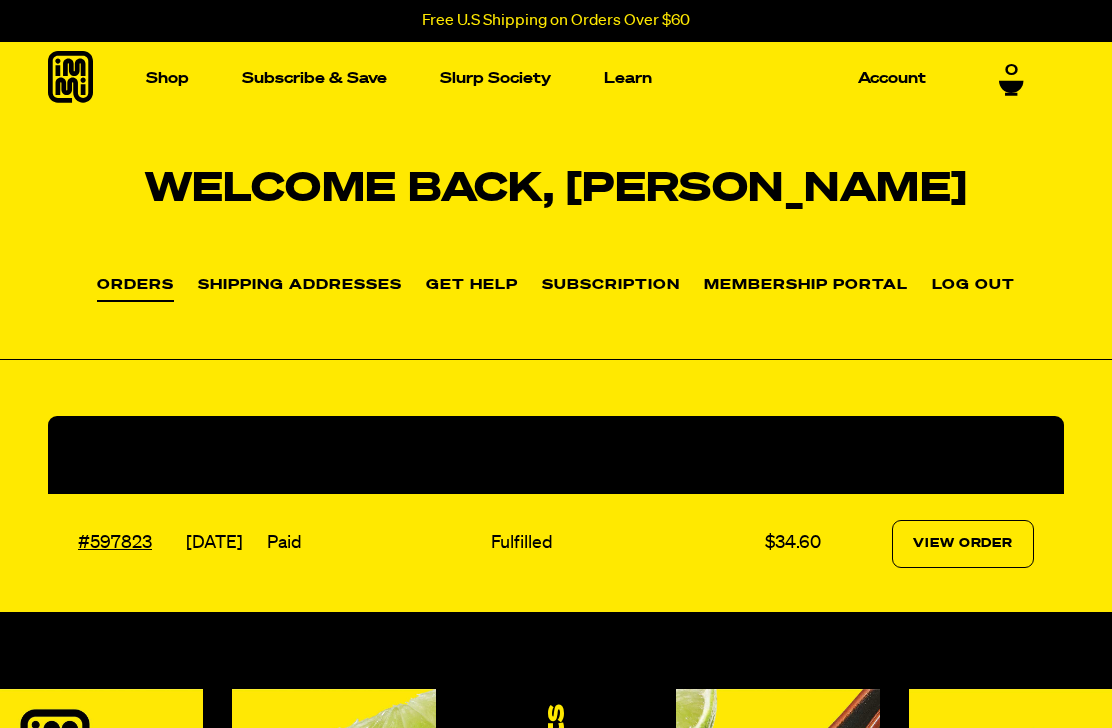 click at bounding box center (419, 258) 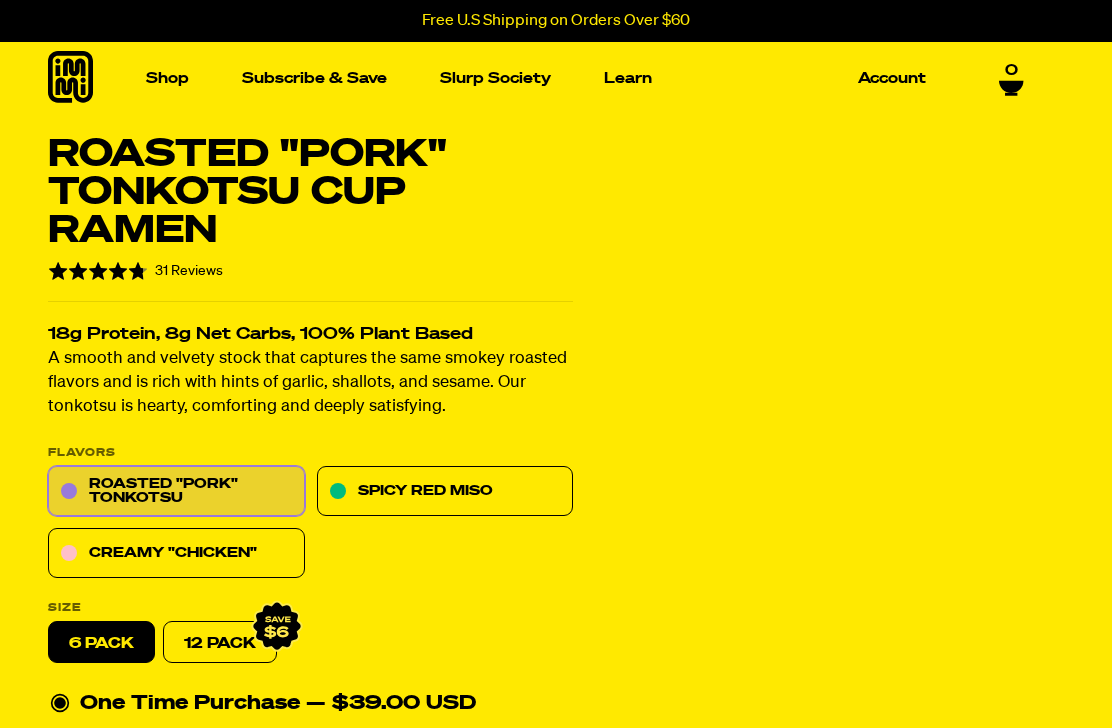 scroll, scrollTop: 0, scrollLeft: 0, axis: both 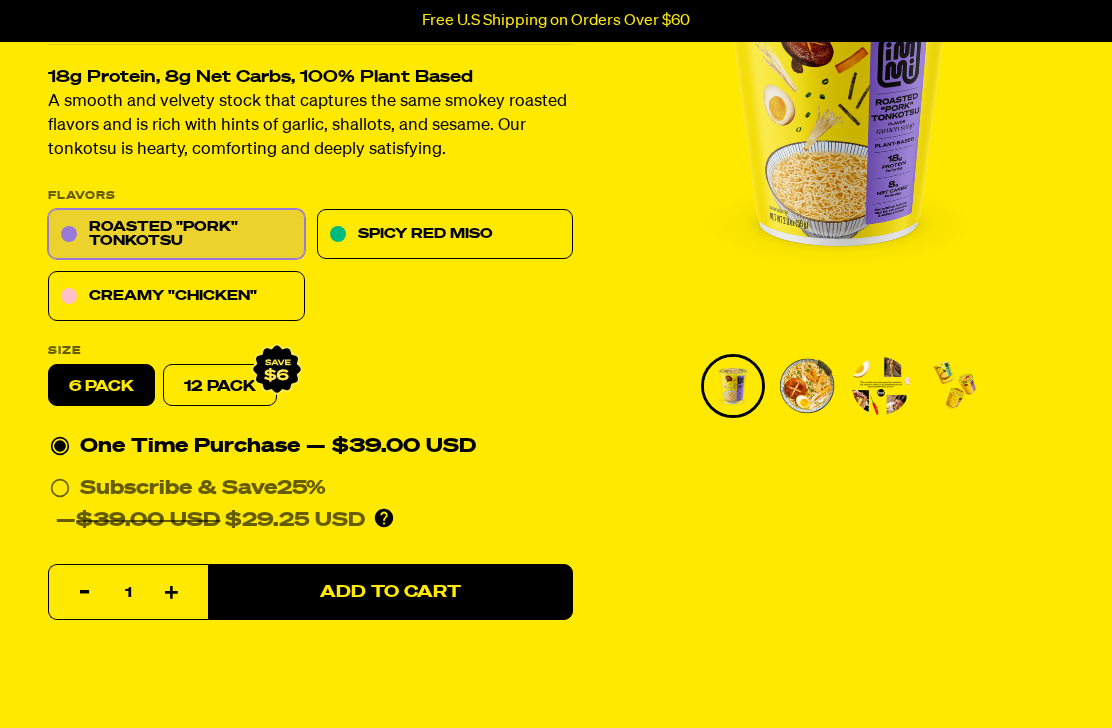 click on "12 Pack" at bounding box center (220, 387) 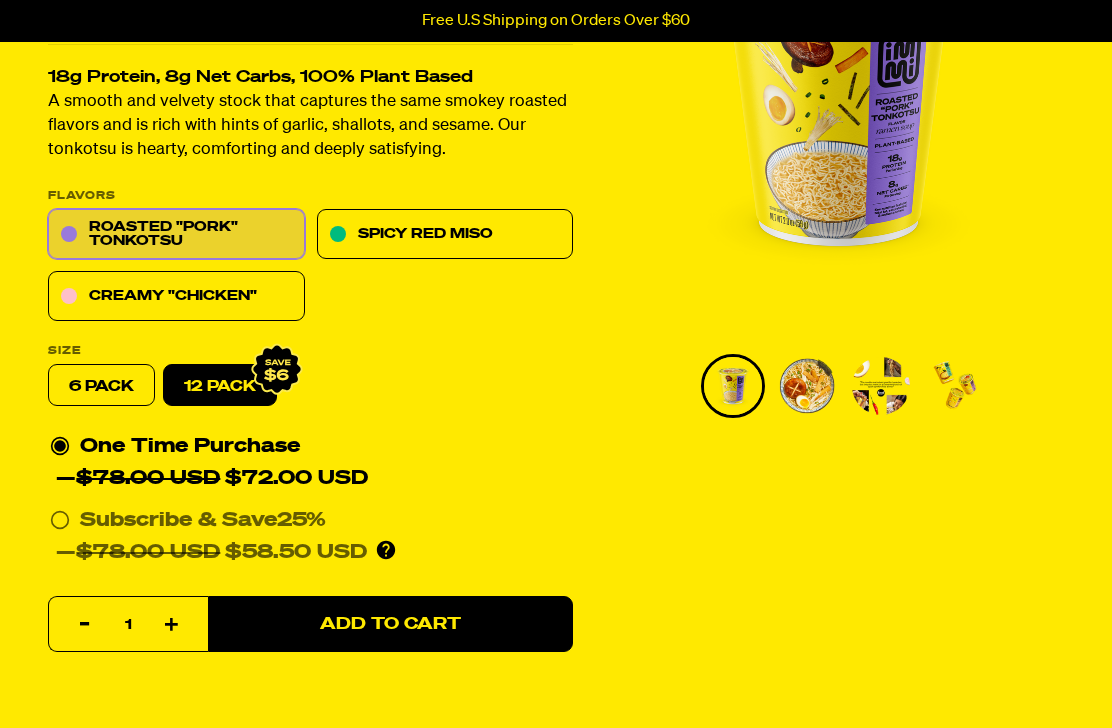 click on "6 pack" at bounding box center [101, 386] 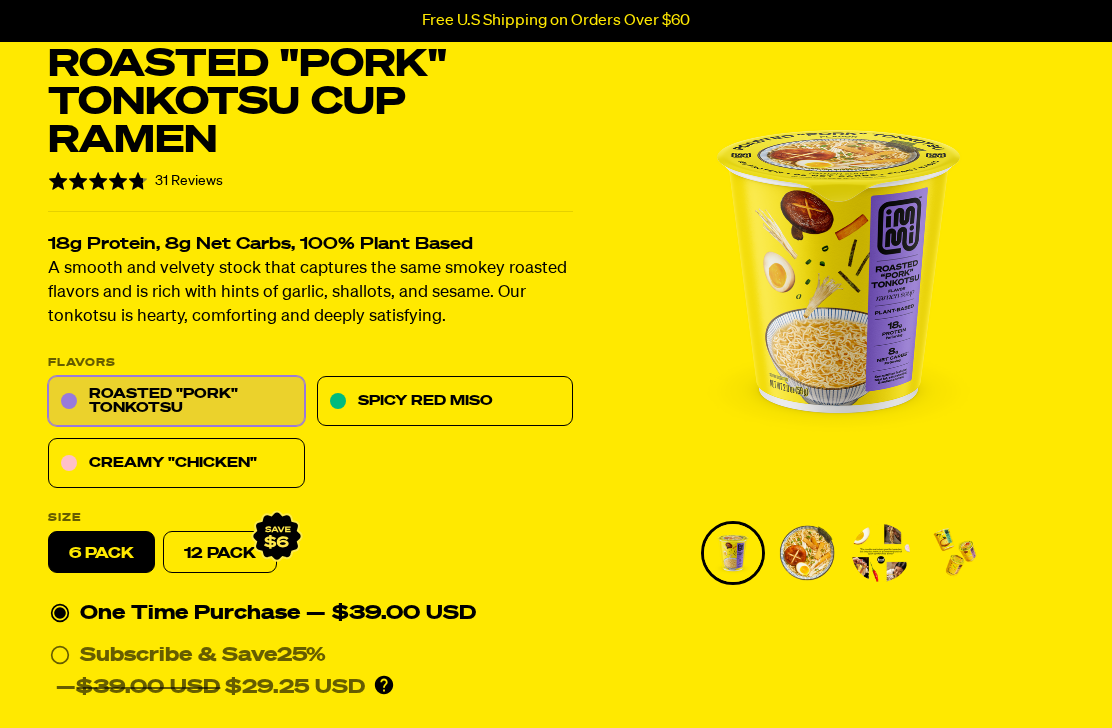 scroll, scrollTop: 0, scrollLeft: 0, axis: both 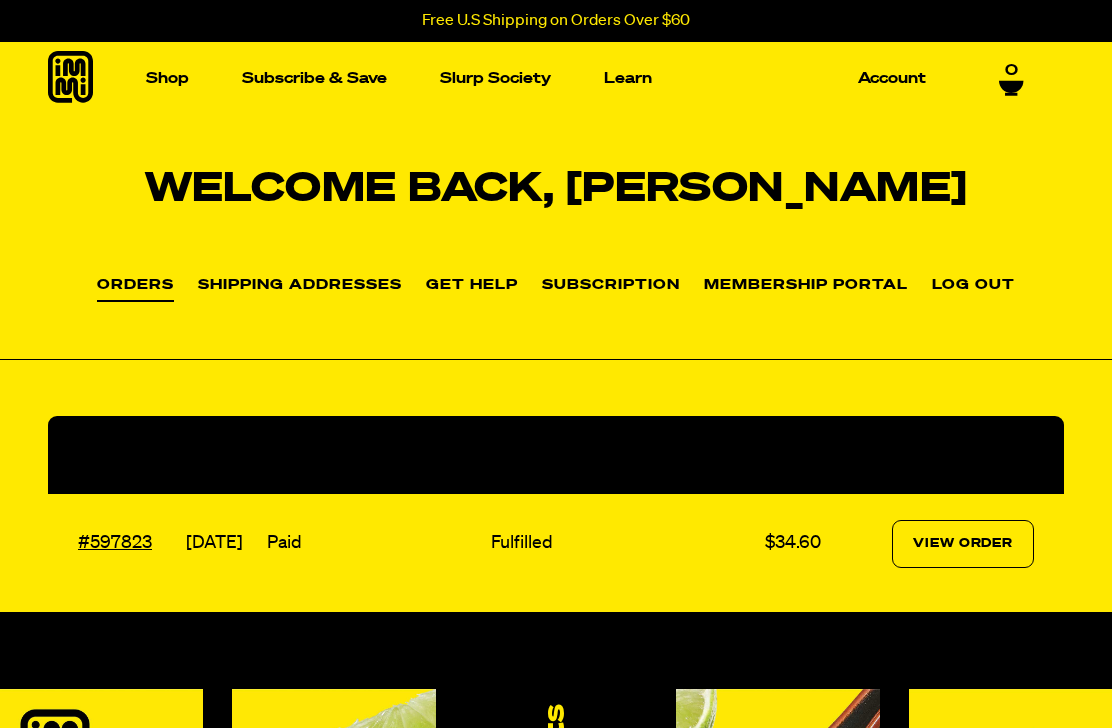 click at bounding box center [143, 258] 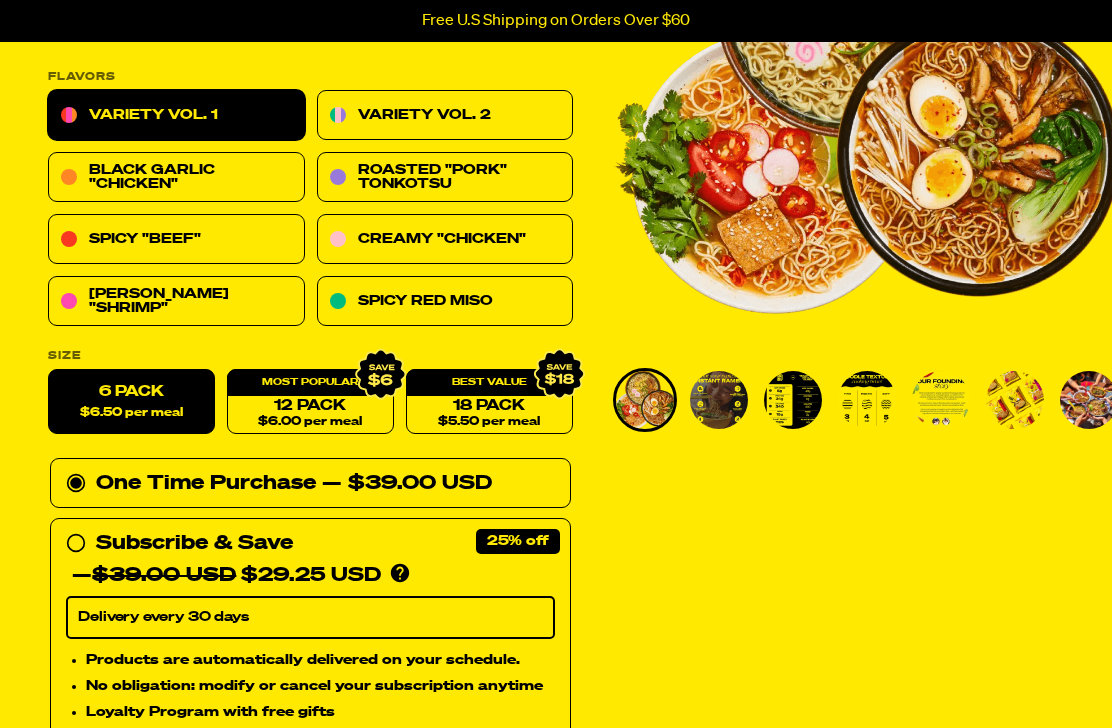 scroll, scrollTop: 0, scrollLeft: 0, axis: both 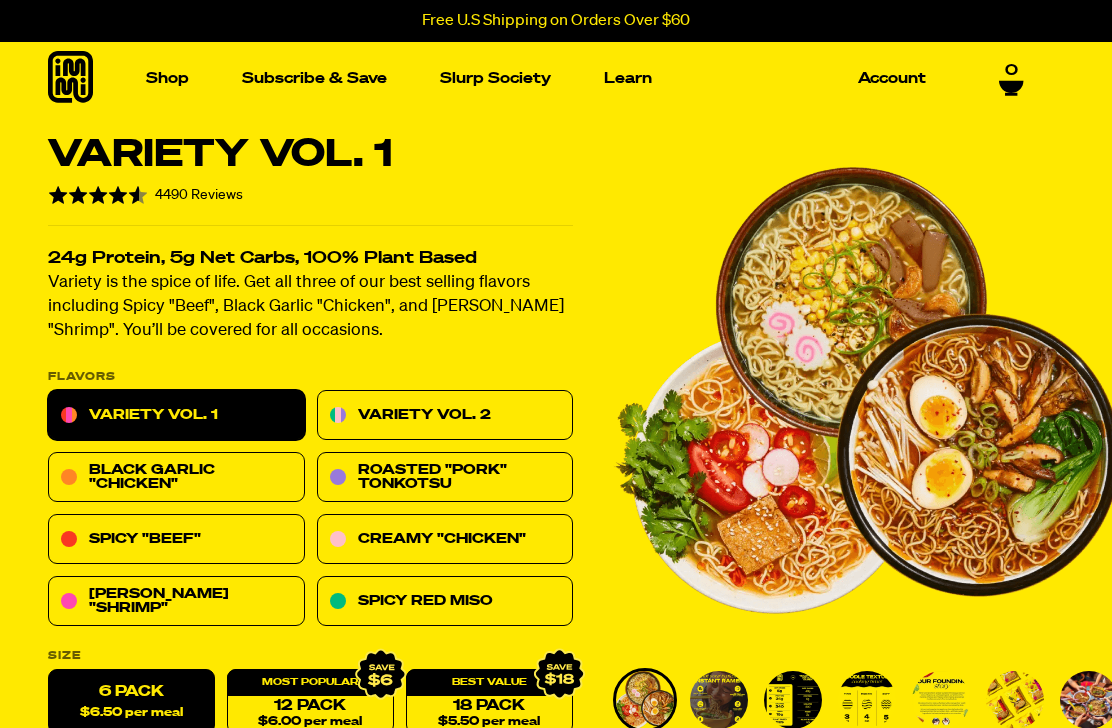 click on "Variety Vol. 2" at bounding box center [445, 416] 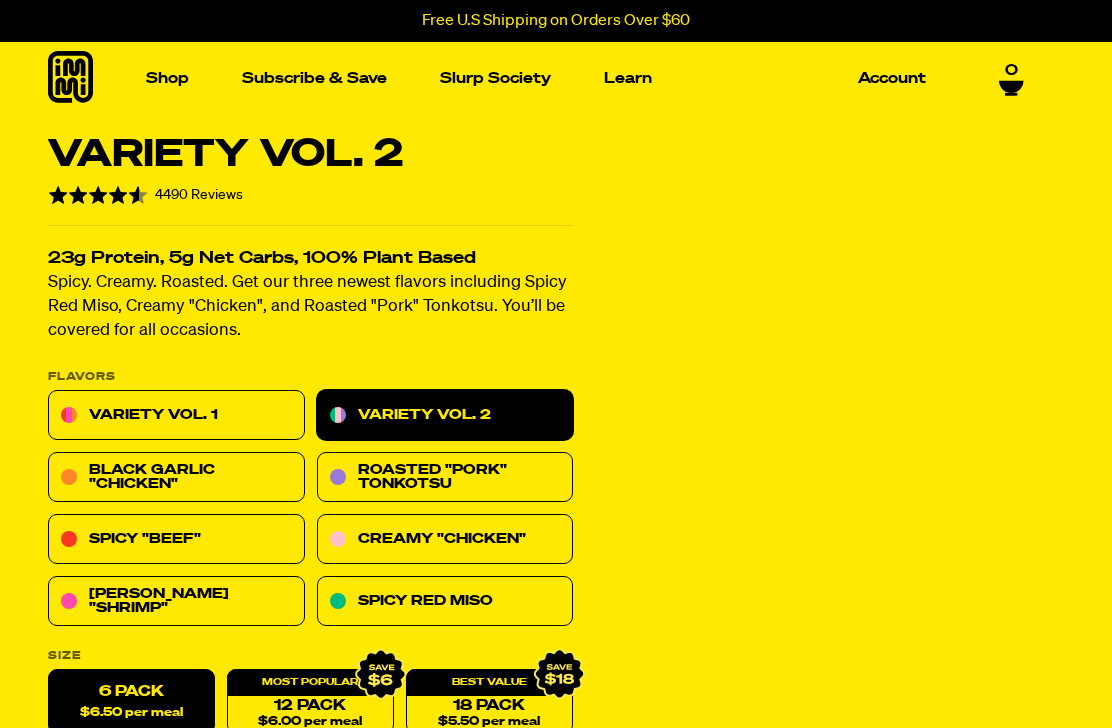 scroll, scrollTop: 0, scrollLeft: 0, axis: both 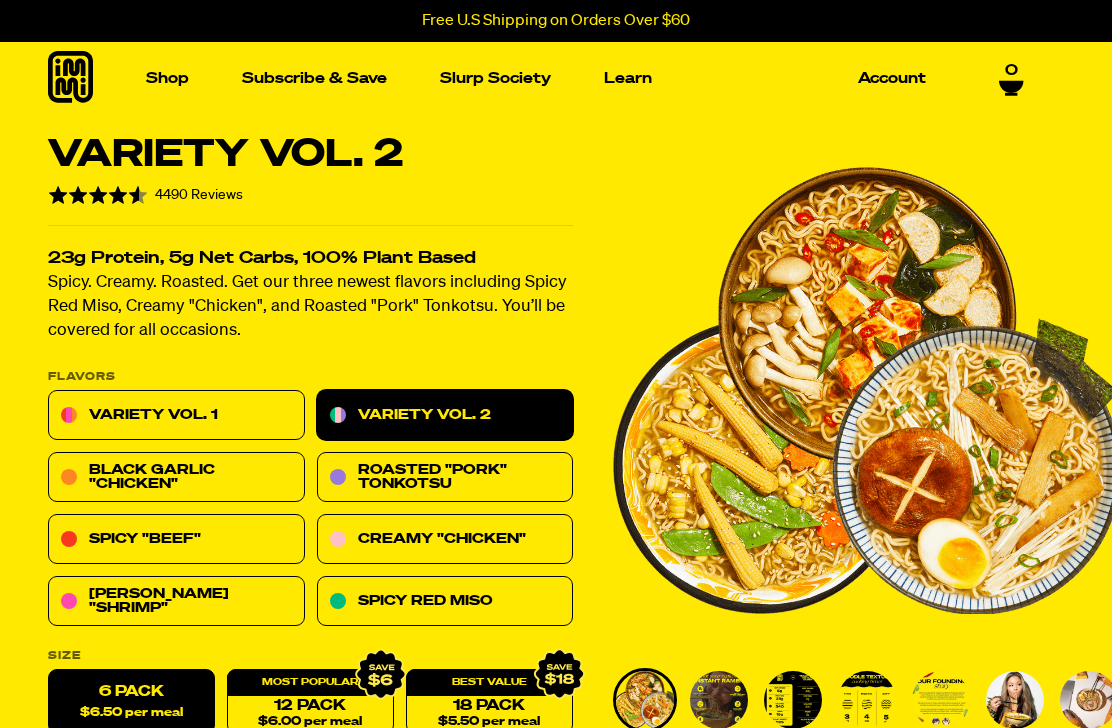 click on "Variety Vol. 1" at bounding box center (176, 416) 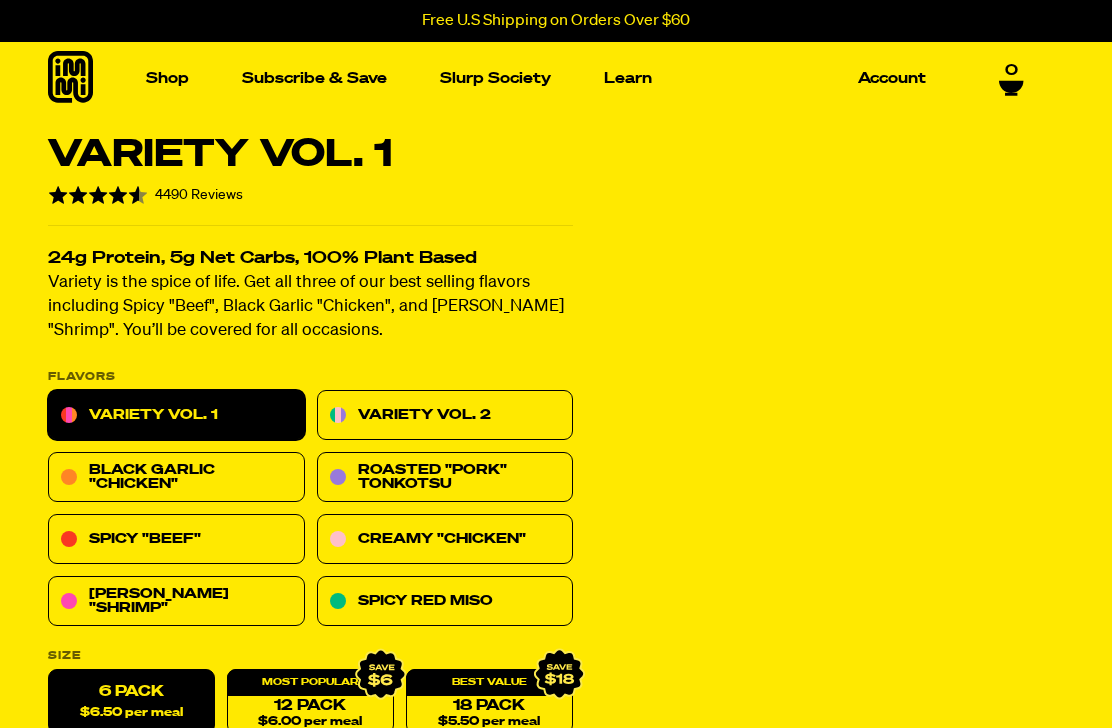 scroll, scrollTop: 0, scrollLeft: 0, axis: both 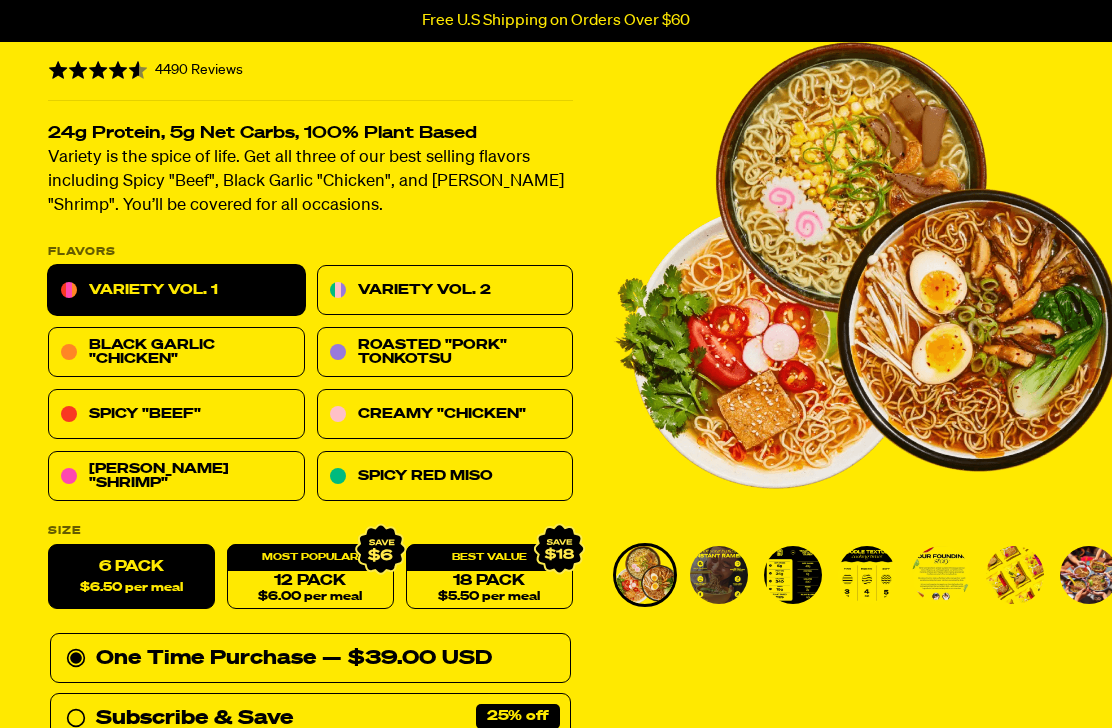 click on "Variety Vol. 2" at bounding box center (445, 291) 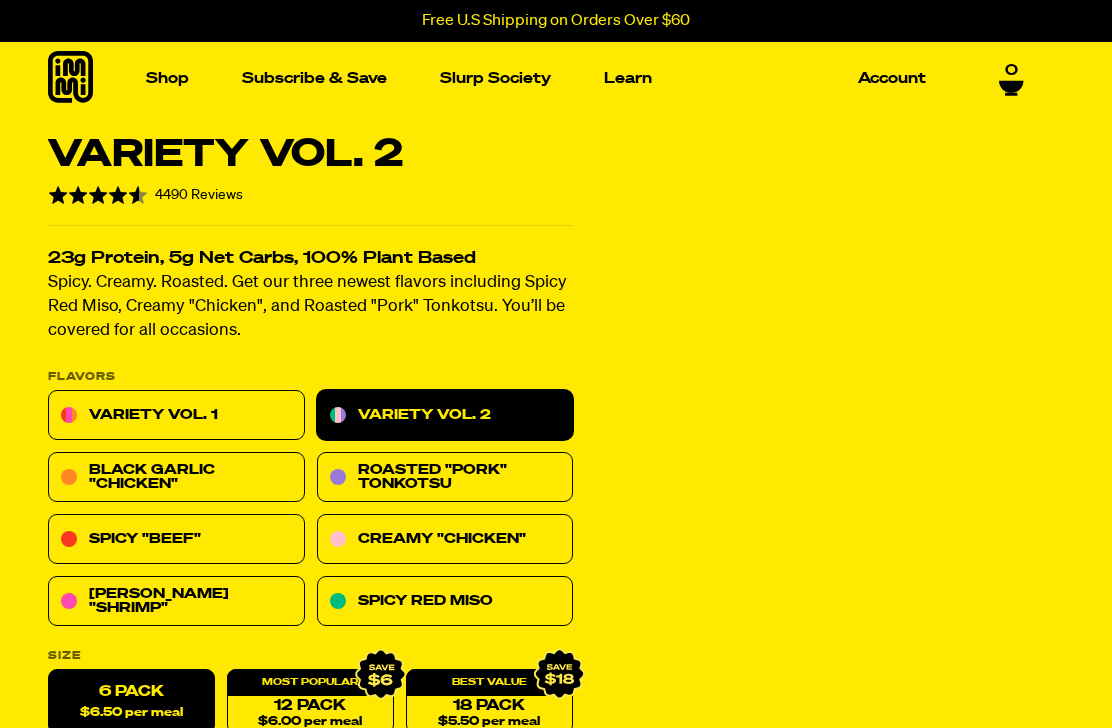scroll, scrollTop: 0, scrollLeft: 0, axis: both 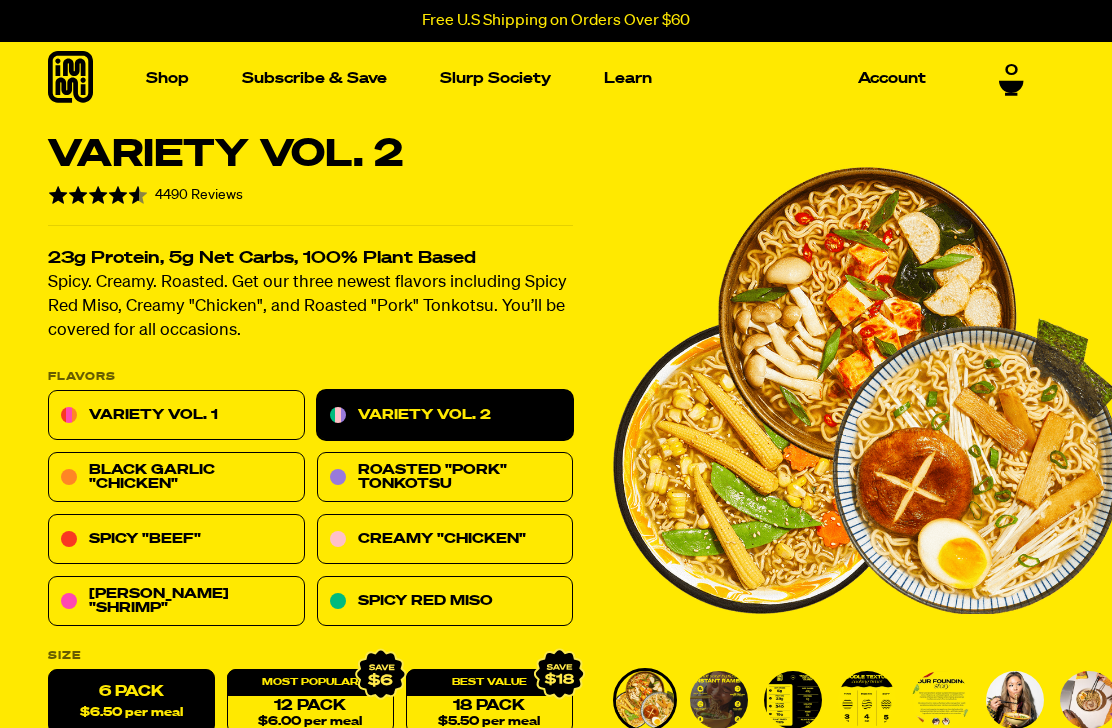 click at bounding box center (419, 258) 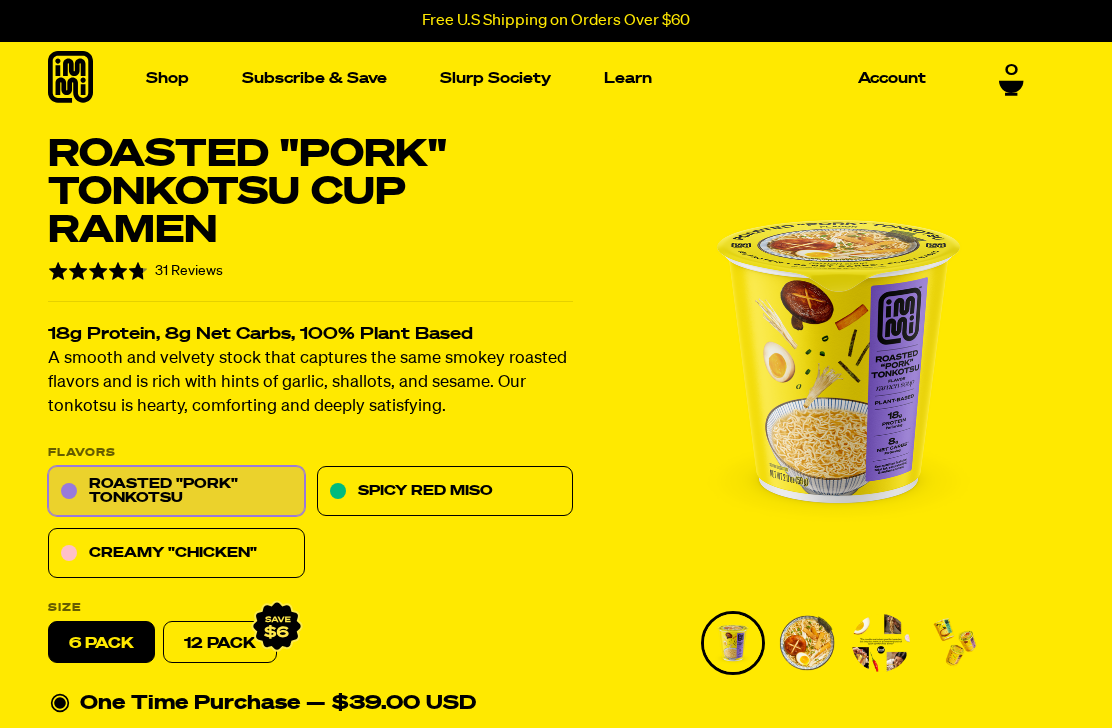 scroll, scrollTop: 0, scrollLeft: 0, axis: both 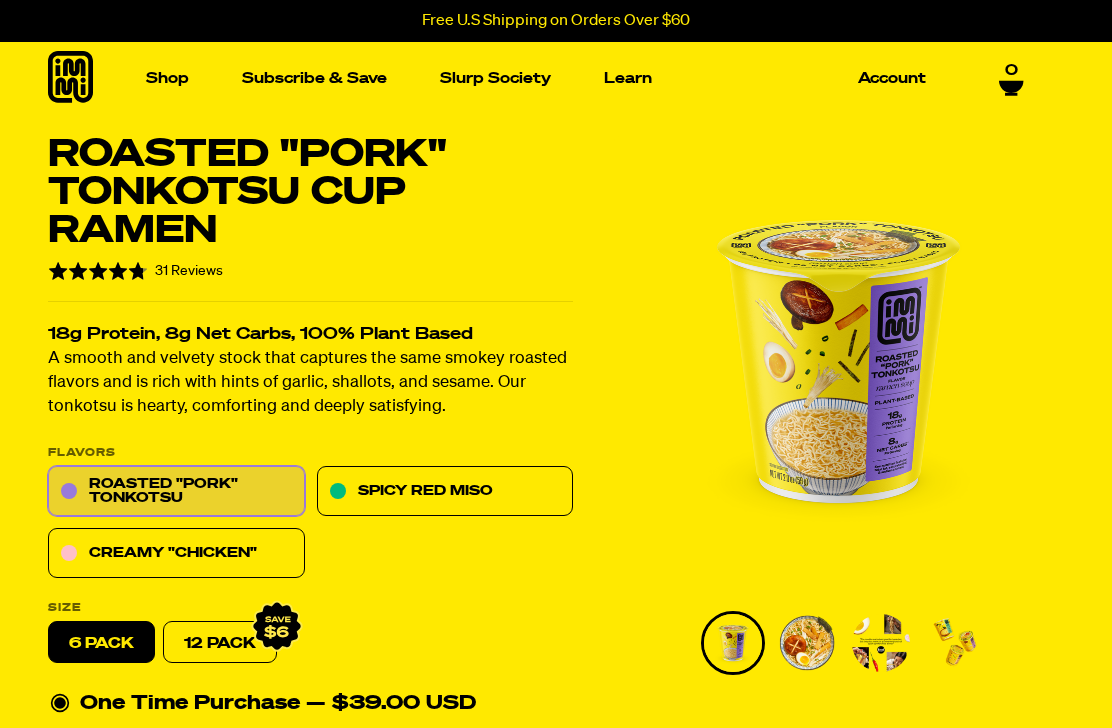 click at bounding box center [694, 258] 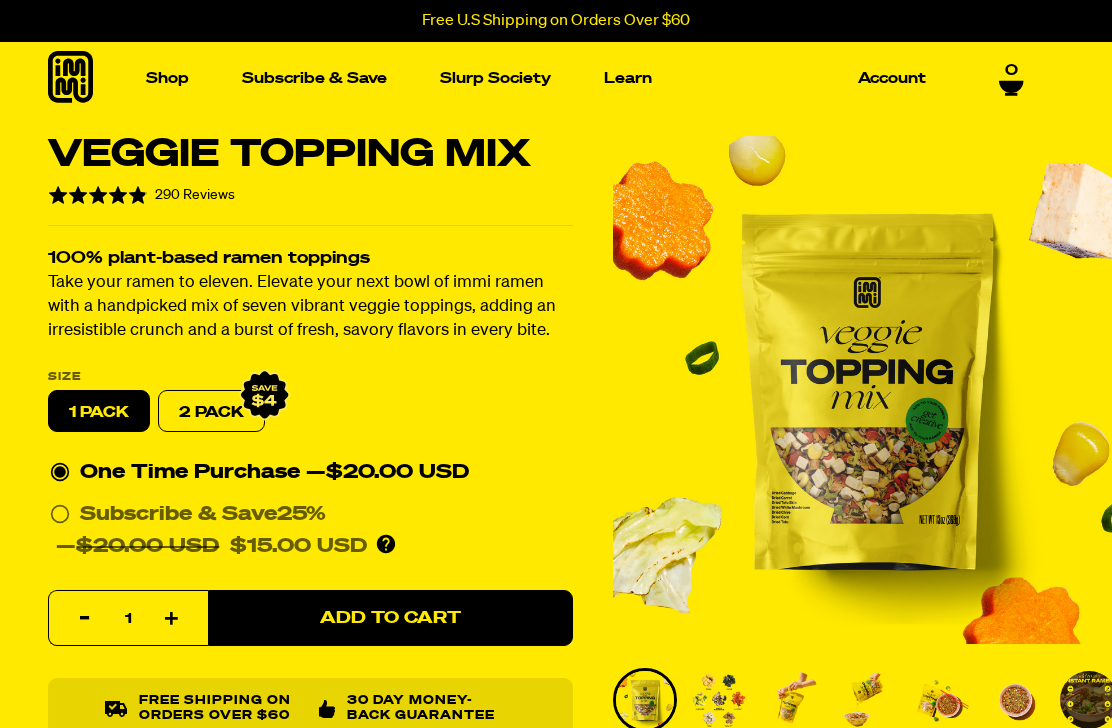 scroll, scrollTop: 0, scrollLeft: 0, axis: both 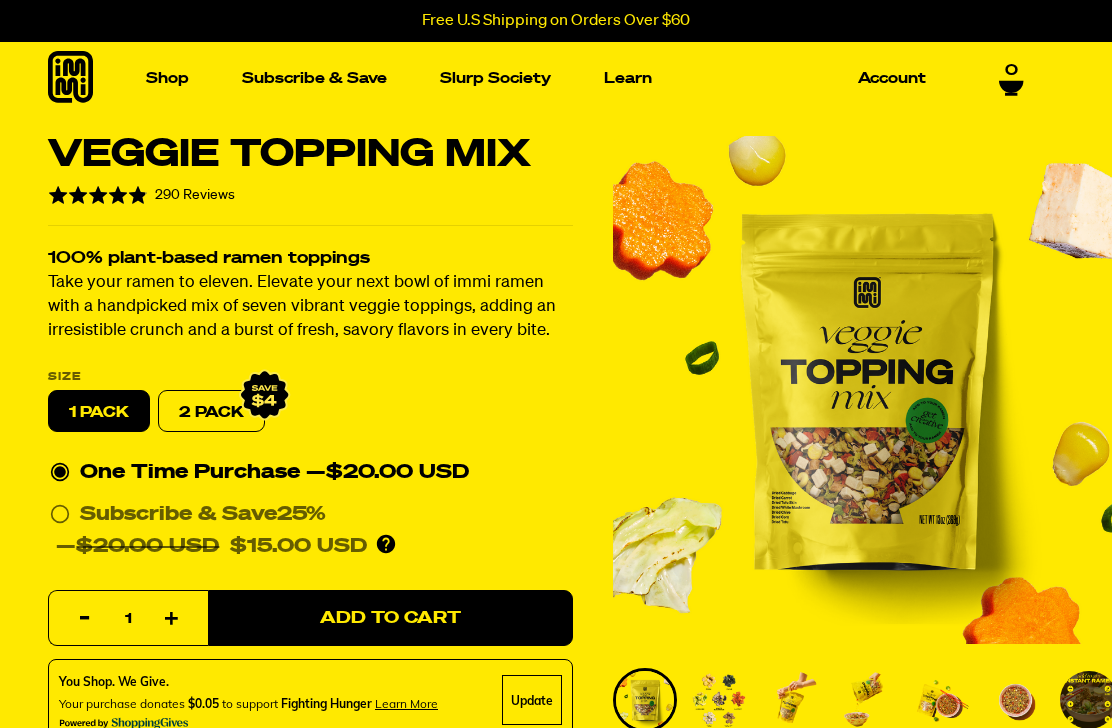 click at bounding box center (143, 258) 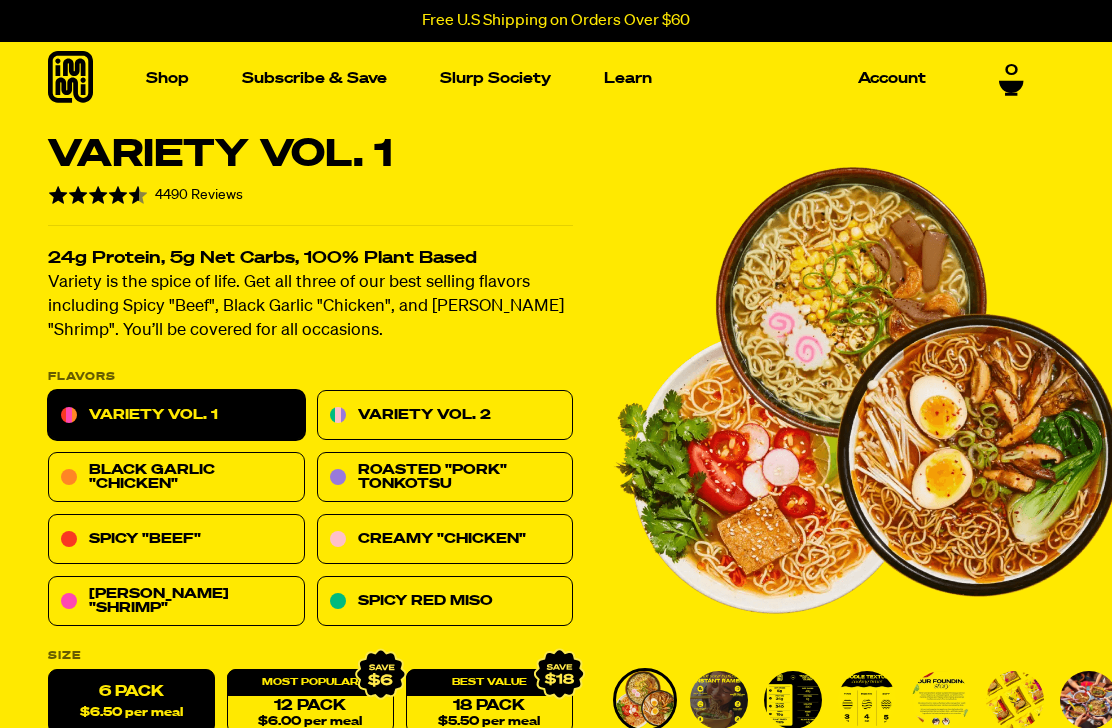 scroll, scrollTop: 0, scrollLeft: 0, axis: both 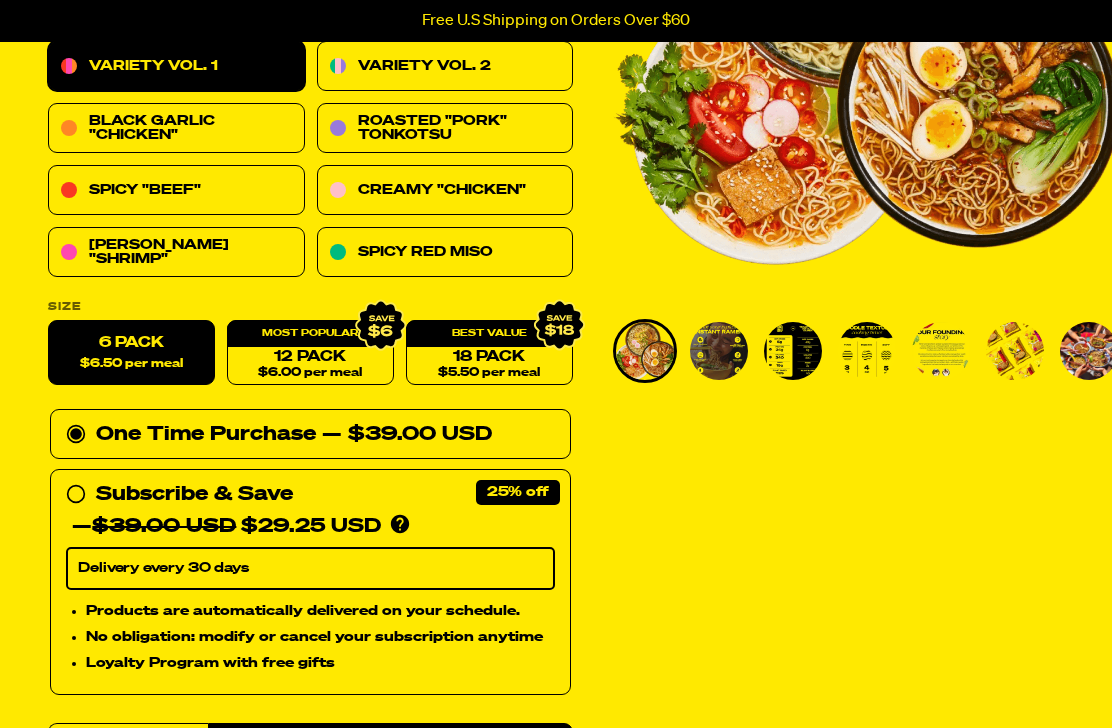 click on "[PERSON_NAME] "Shrimp"" at bounding box center (176, 253) 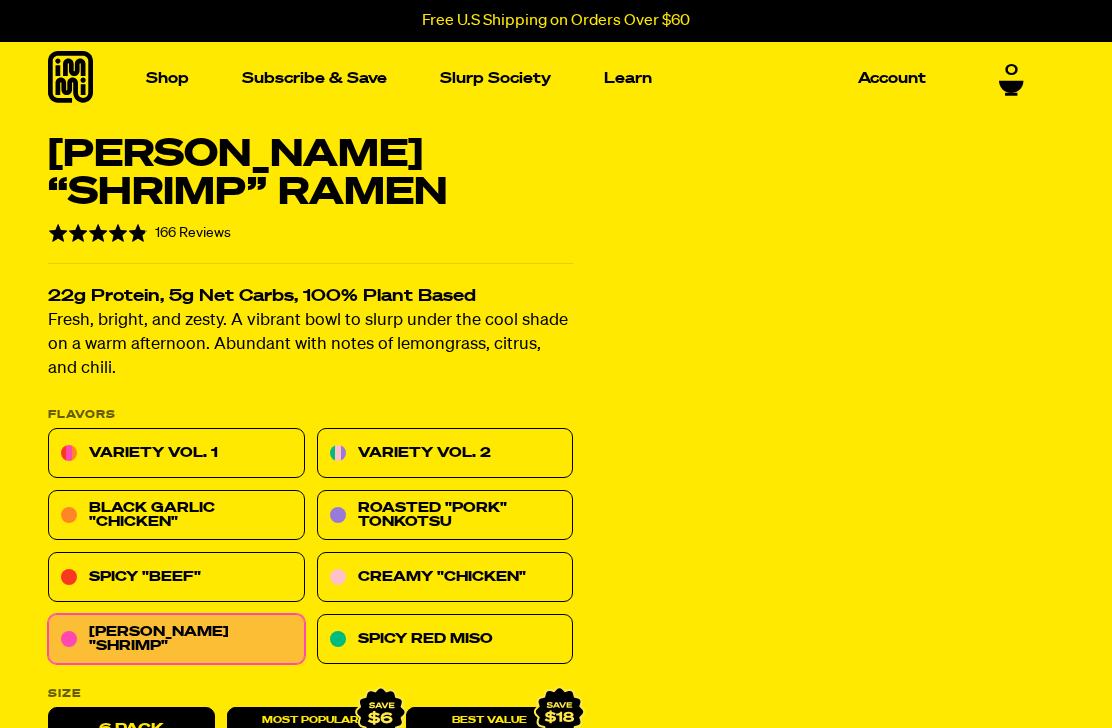 scroll, scrollTop: 0, scrollLeft: 0, axis: both 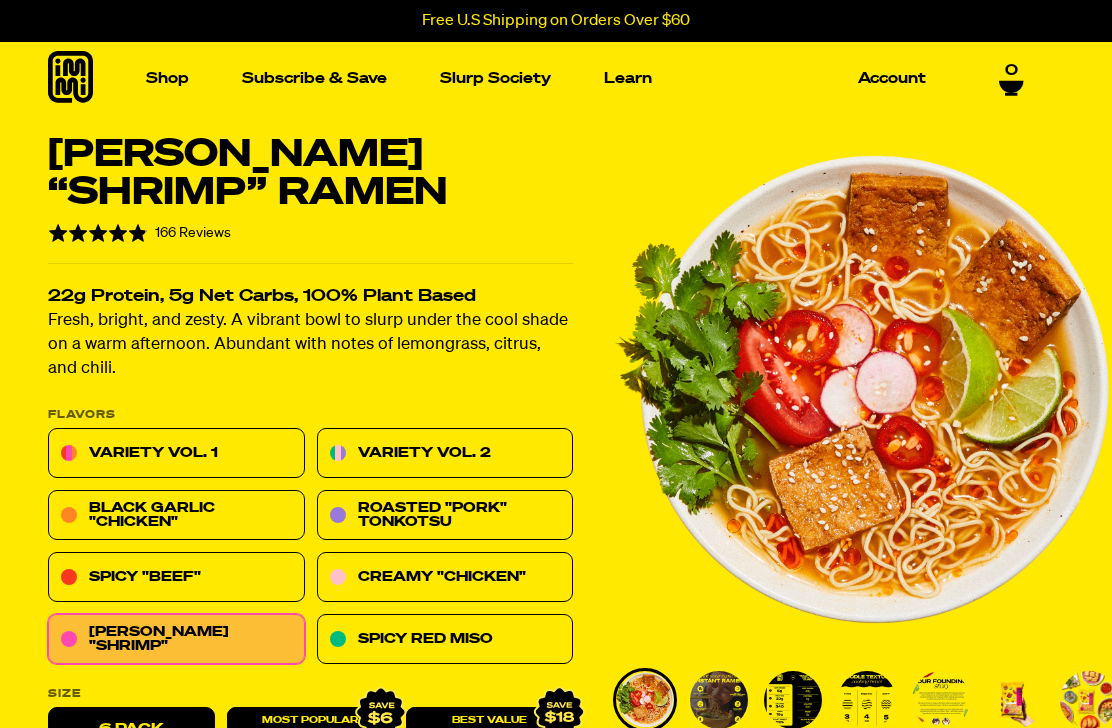 click on "Spicy "Beef"" at bounding box center (176, 578) 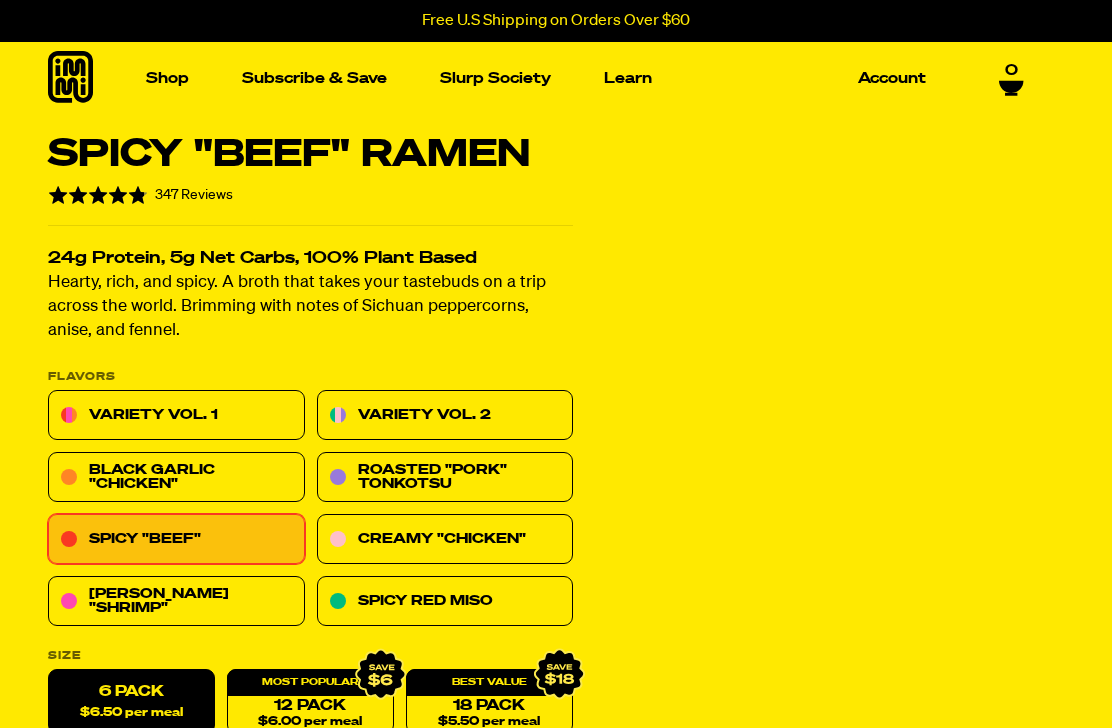 scroll, scrollTop: 0, scrollLeft: 0, axis: both 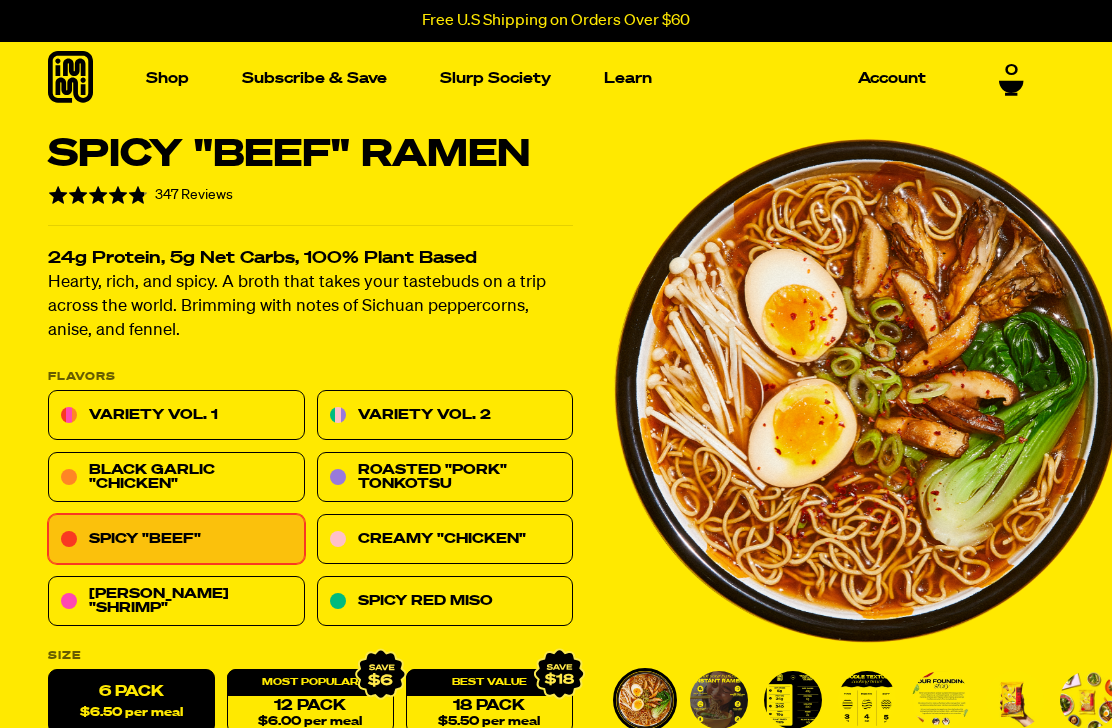click on "Black Garlic "Chicken"" at bounding box center (176, 478) 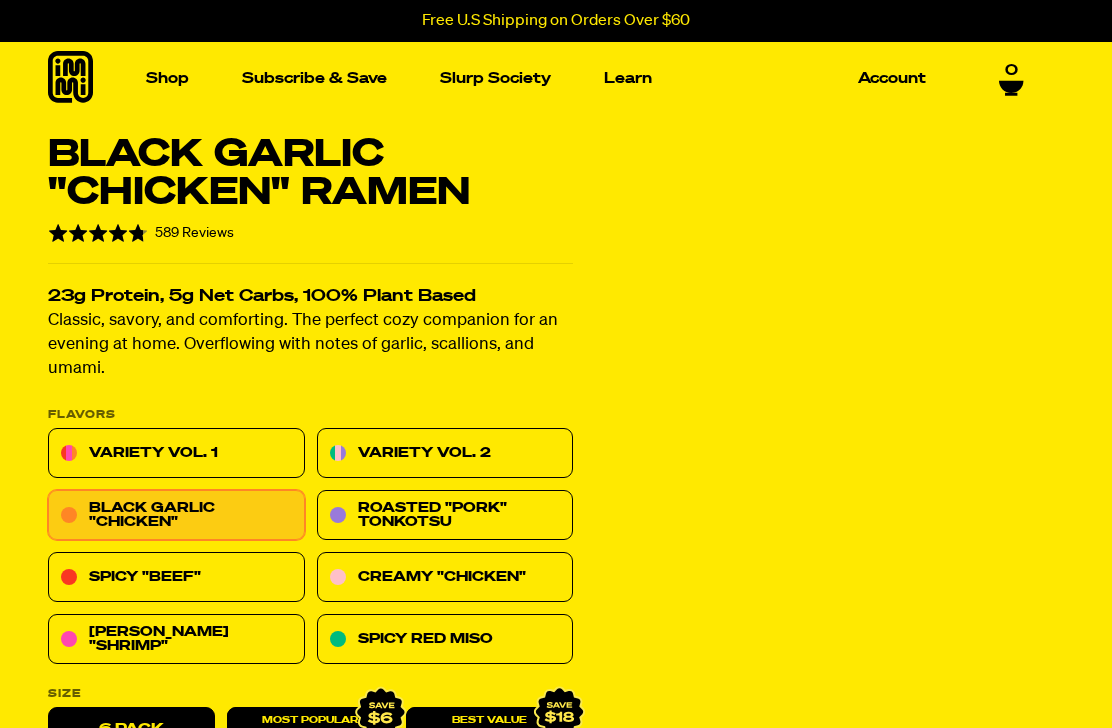 scroll, scrollTop: 0, scrollLeft: 0, axis: both 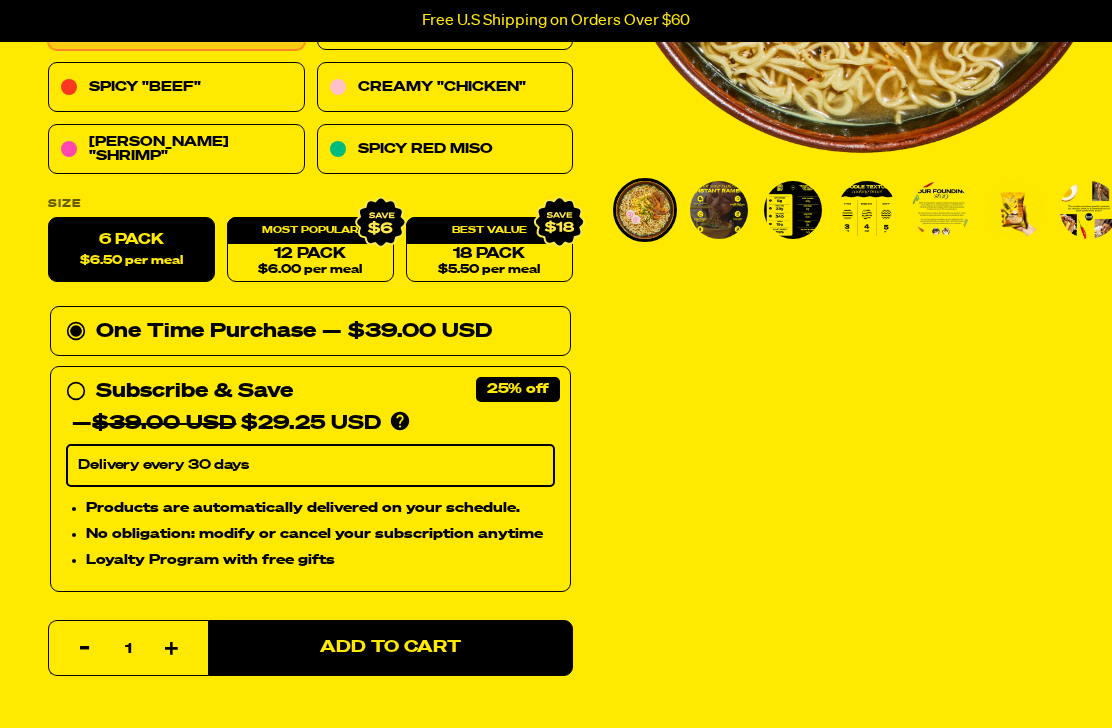 click 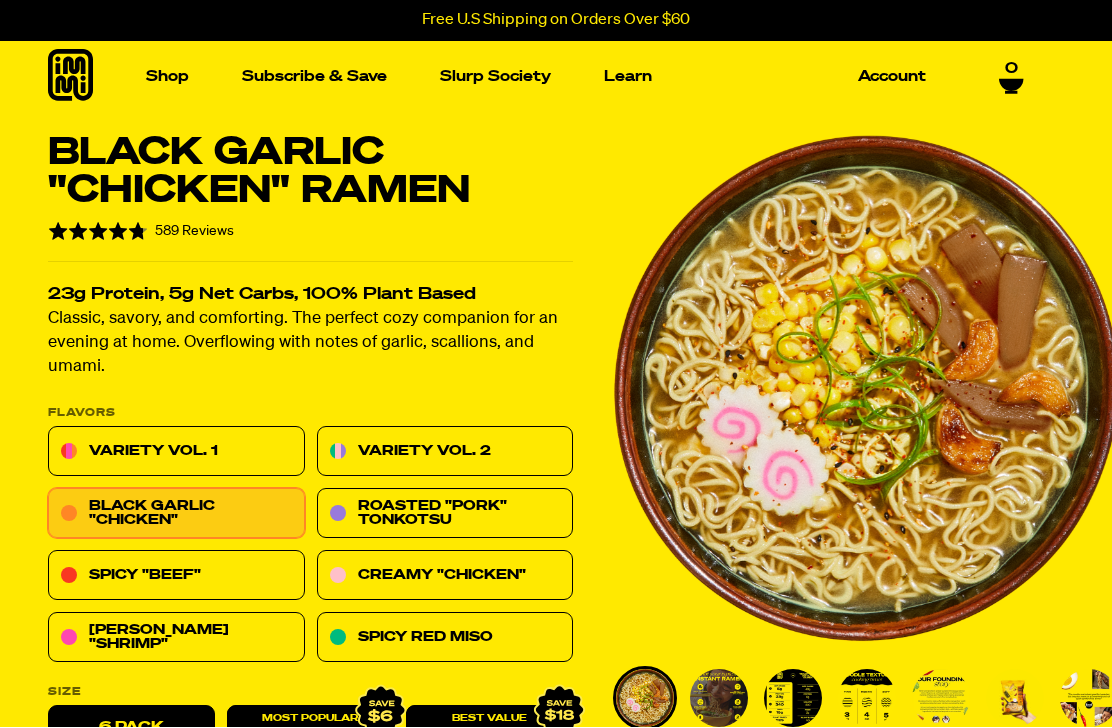 scroll, scrollTop: 2, scrollLeft: 0, axis: vertical 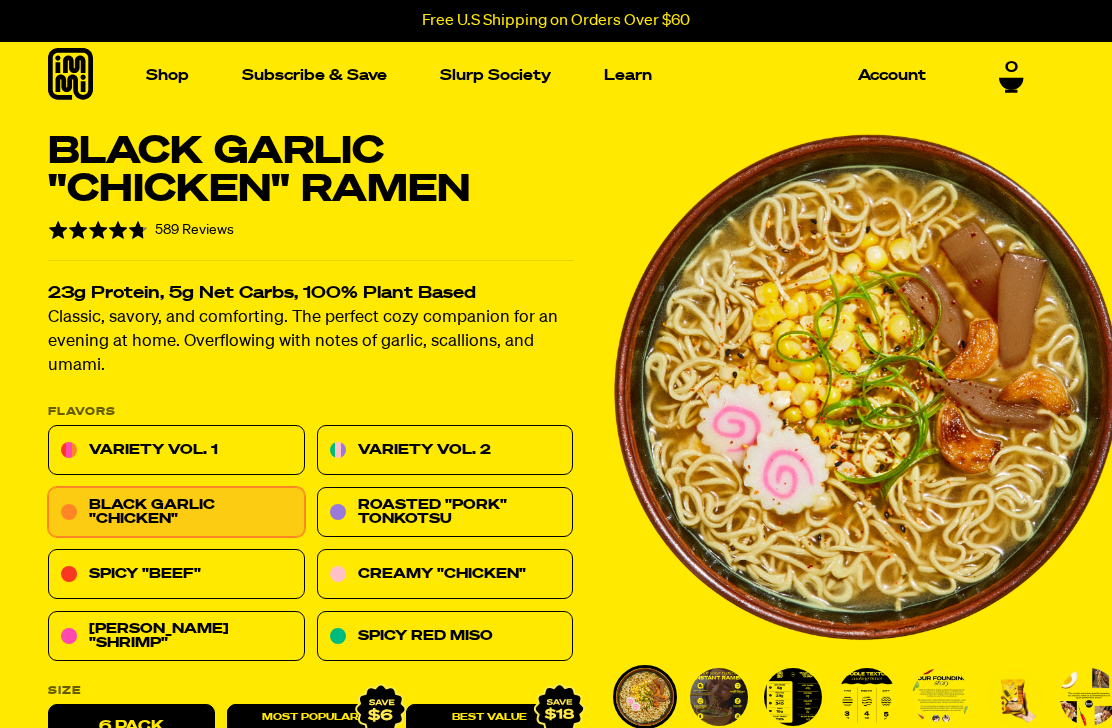click on "Account" at bounding box center [892, 76] 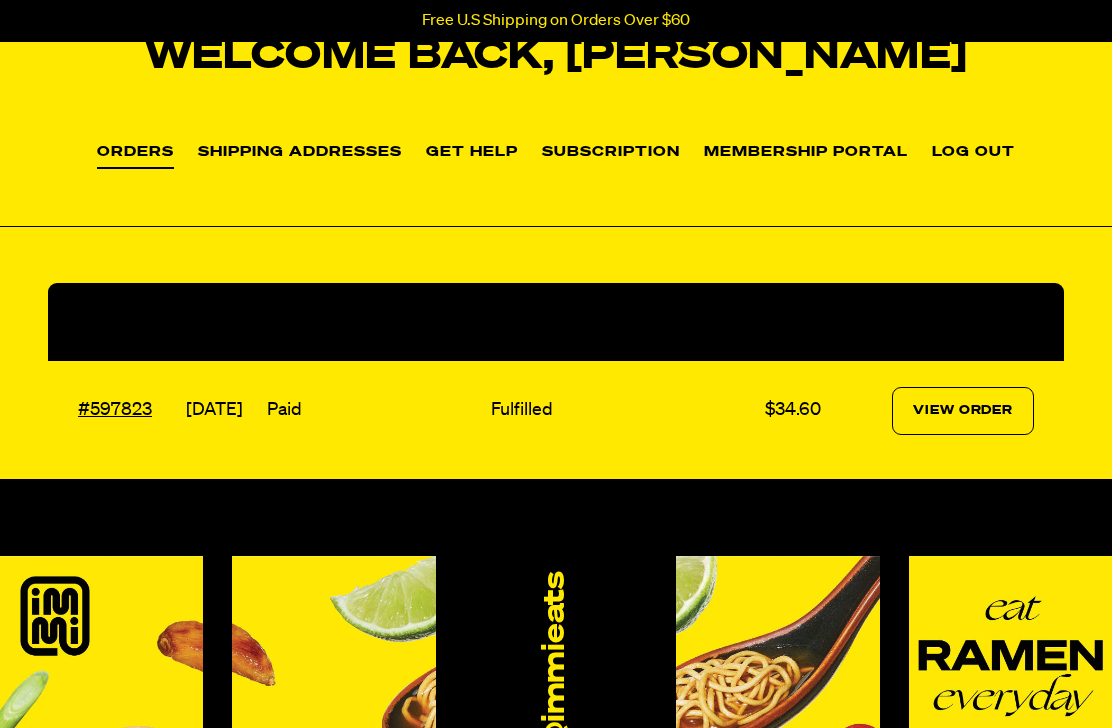 scroll, scrollTop: 221, scrollLeft: 0, axis: vertical 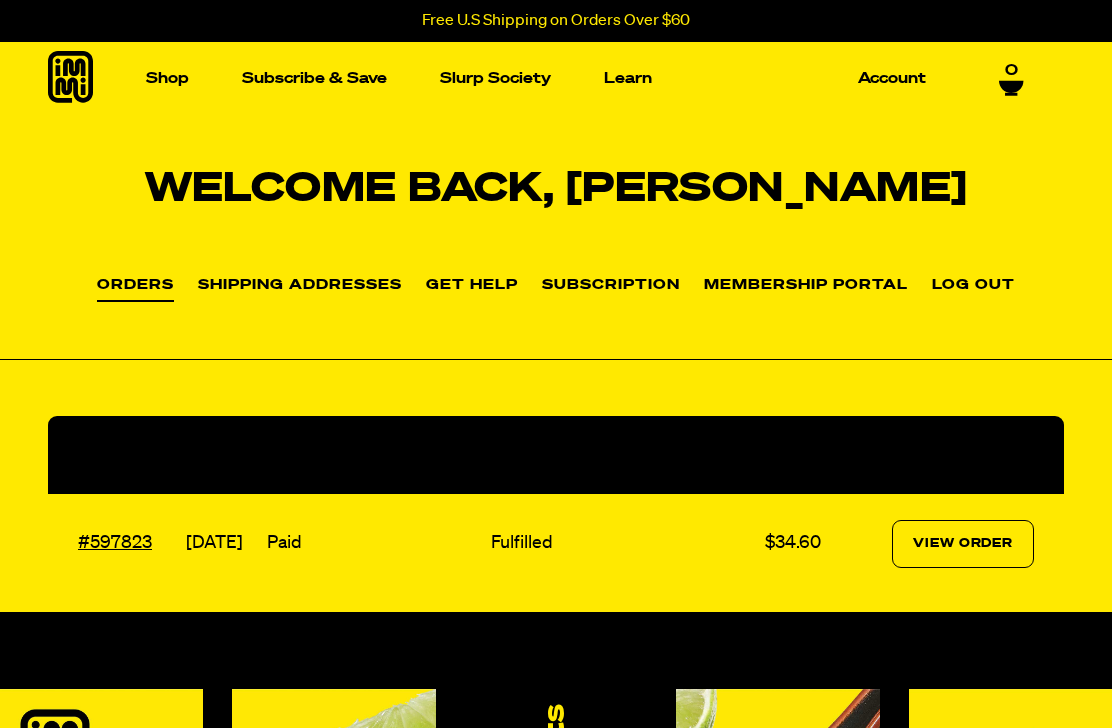 click on "Subscription" at bounding box center (611, 286) 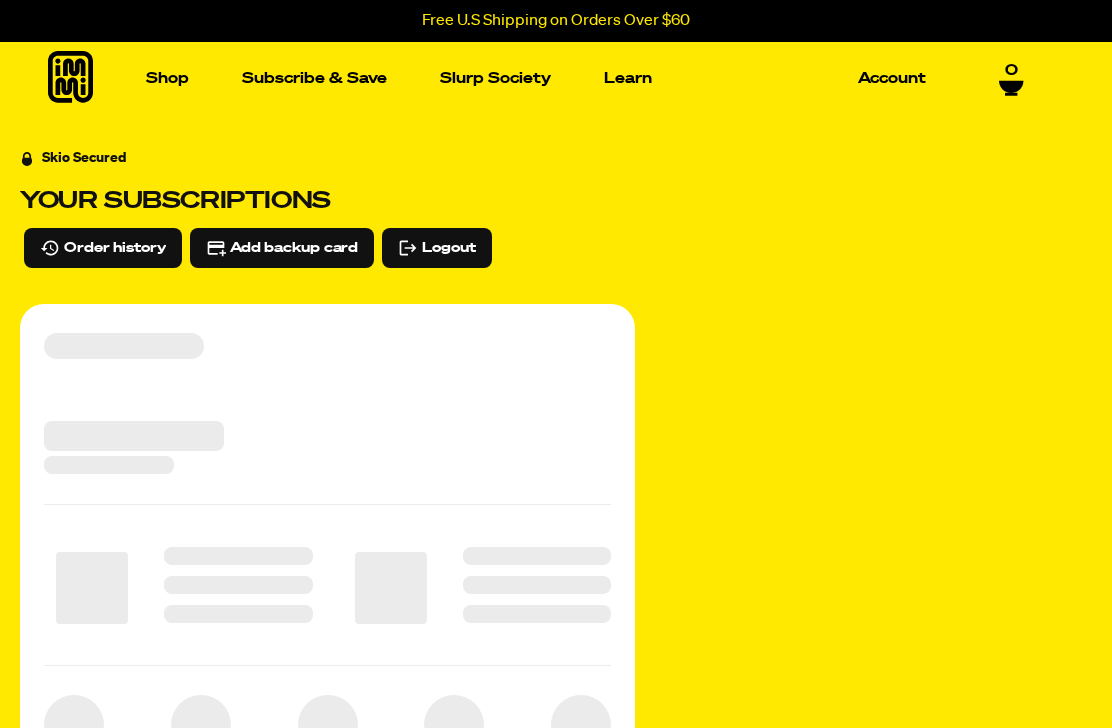 scroll, scrollTop: 0, scrollLeft: 0, axis: both 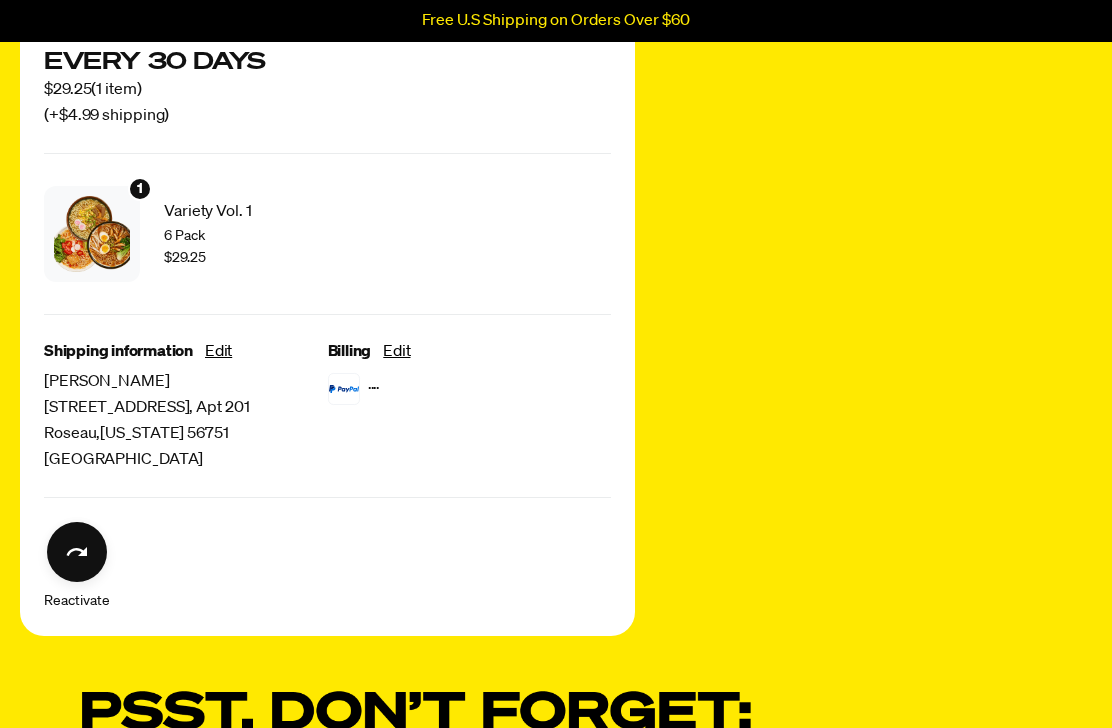 click 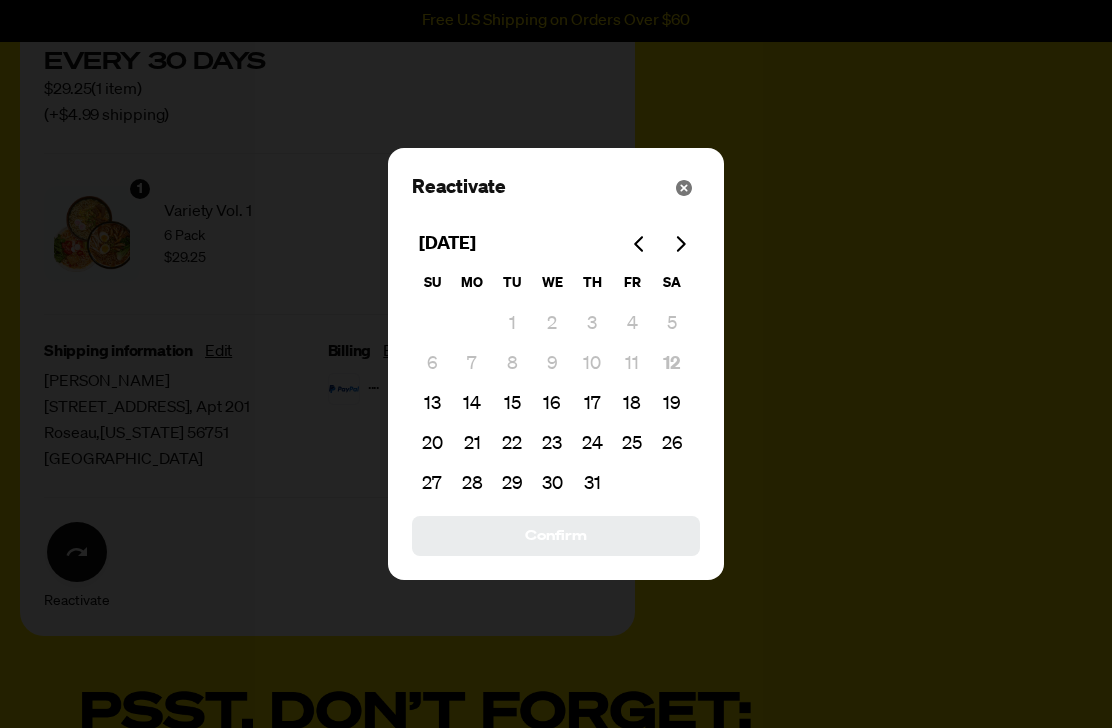 click on "13" at bounding box center (432, 404) 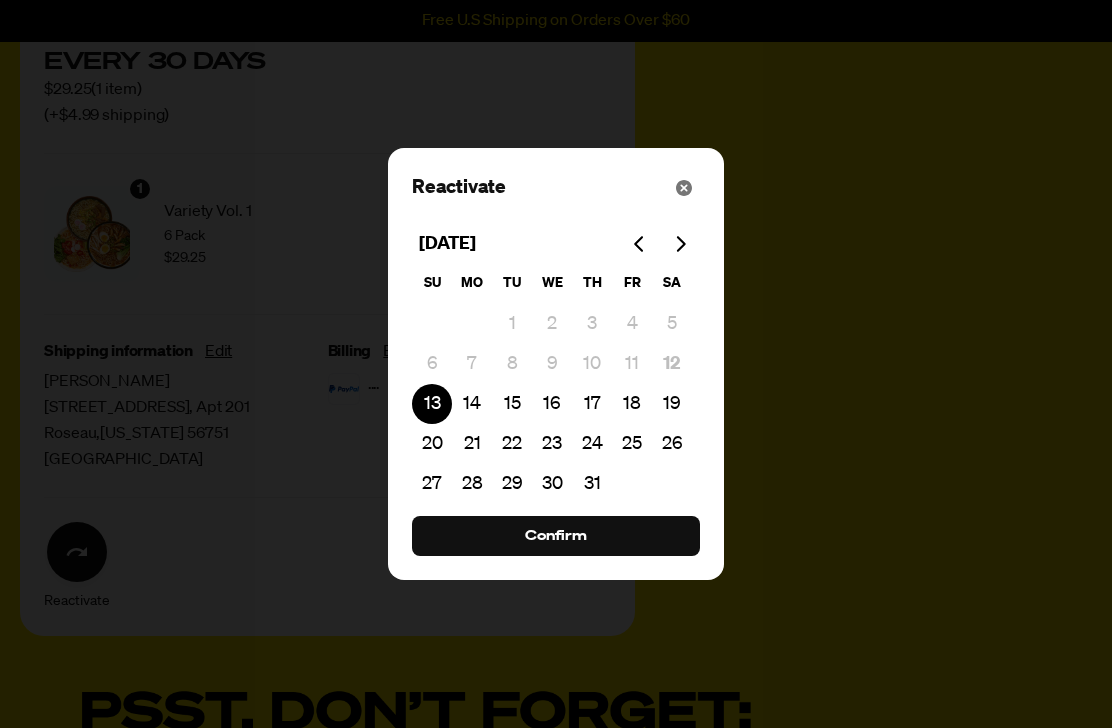 click on "Confirm" at bounding box center (556, 536) 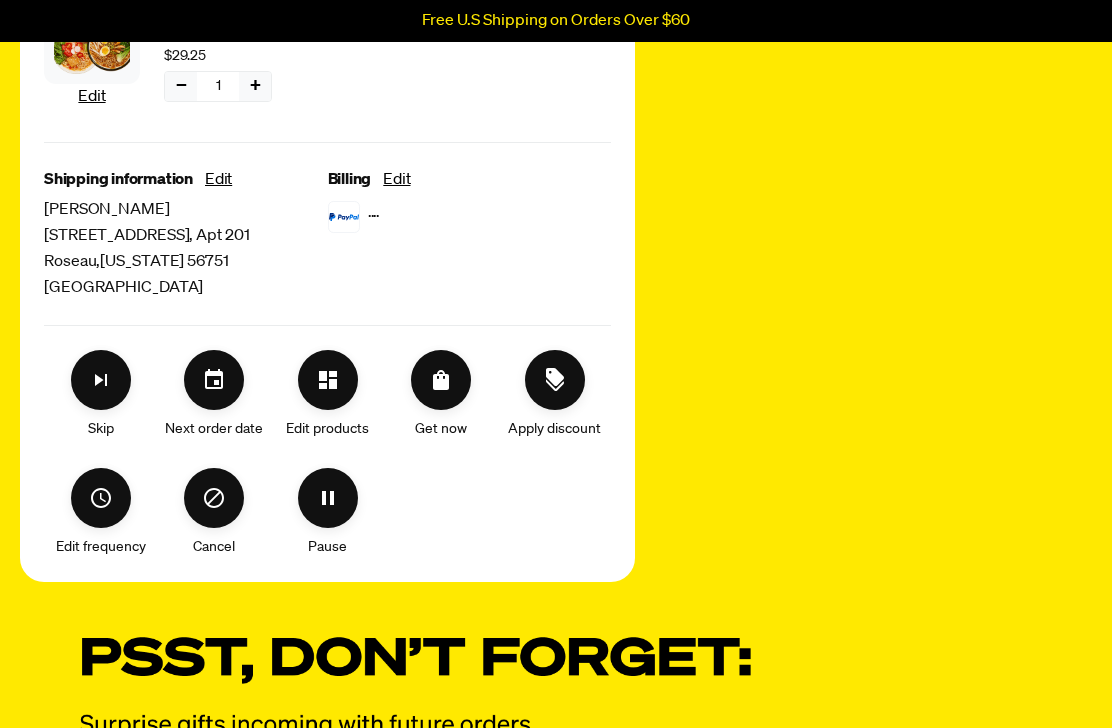scroll, scrollTop: 644, scrollLeft: 0, axis: vertical 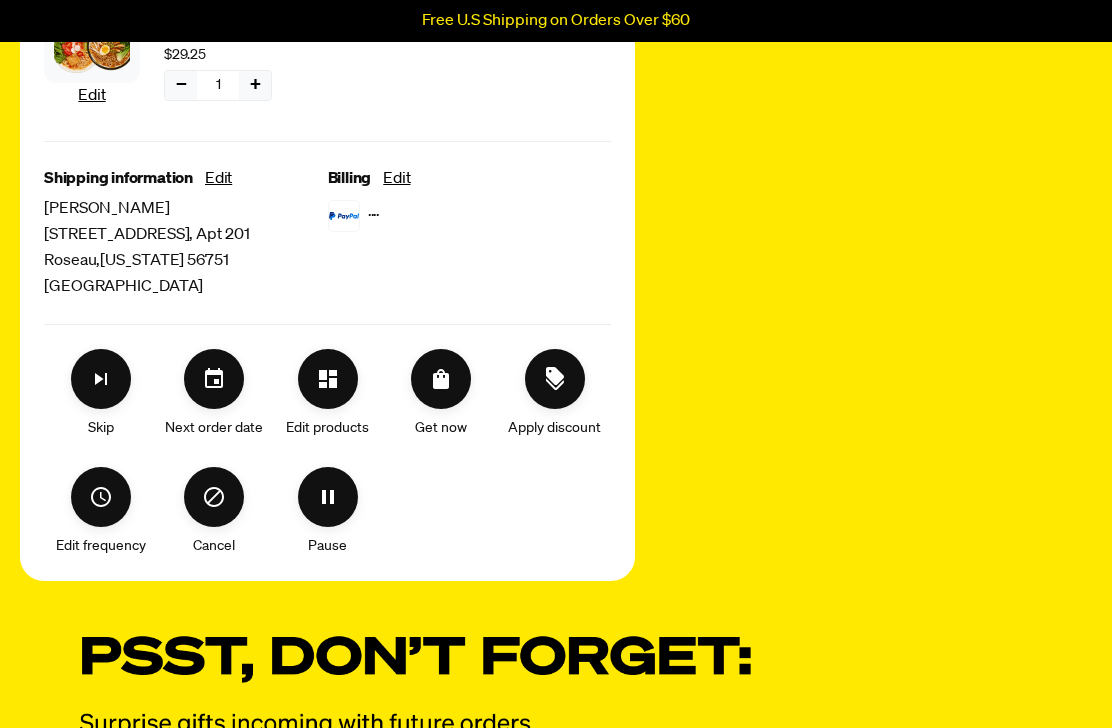 click on "Skio Secured Your subscriptions    Order history    Add backup card    Logout
Next on   [DATE] $9.75 saved by subscribing Every 30 days $29.25  ( 1 item ) (+$4.99 shipping)   Get excited, you're going to unlock a free gift in 2 orders! $20  FREE 1 Edit Variety Vol. 1 6 Pack $29.25 − 1 + Shipping information Edit   [PERSON_NAME] [STREET_ADDRESS][US_STATE] Billing Edit ····  Skip Next order date Edit products Get now Apply discount Edit frequency Cancel Pause You might also like Veggie Topping Mix $20   $15" at bounding box center [556, 347] 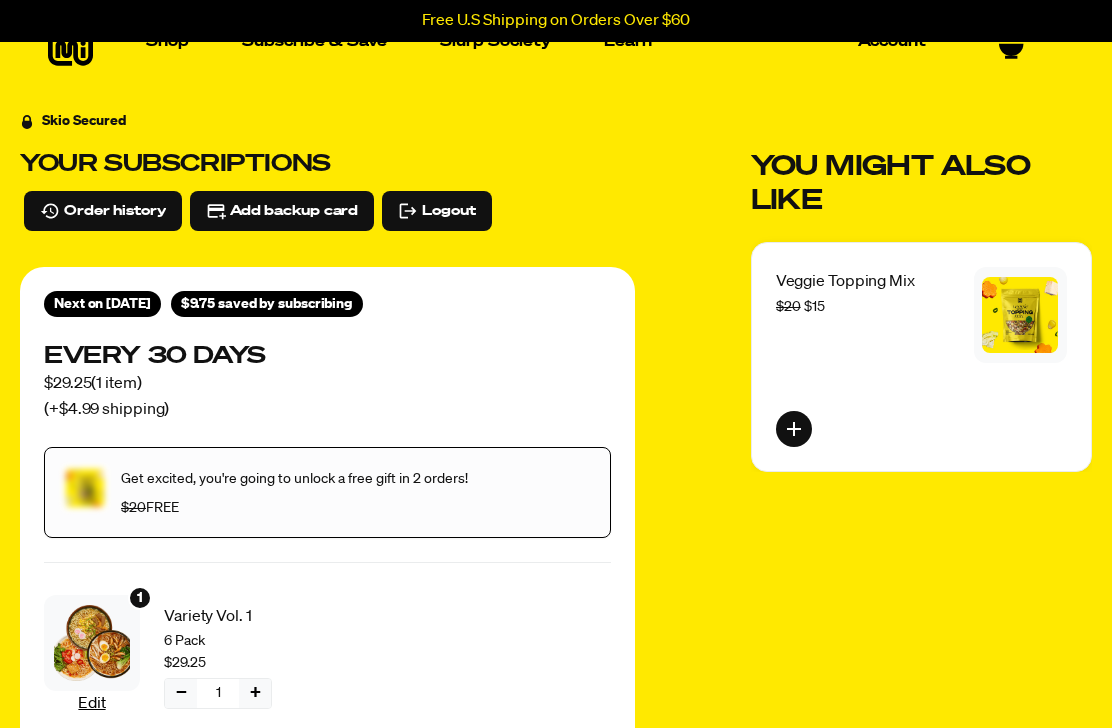 scroll, scrollTop: 54, scrollLeft: 0, axis: vertical 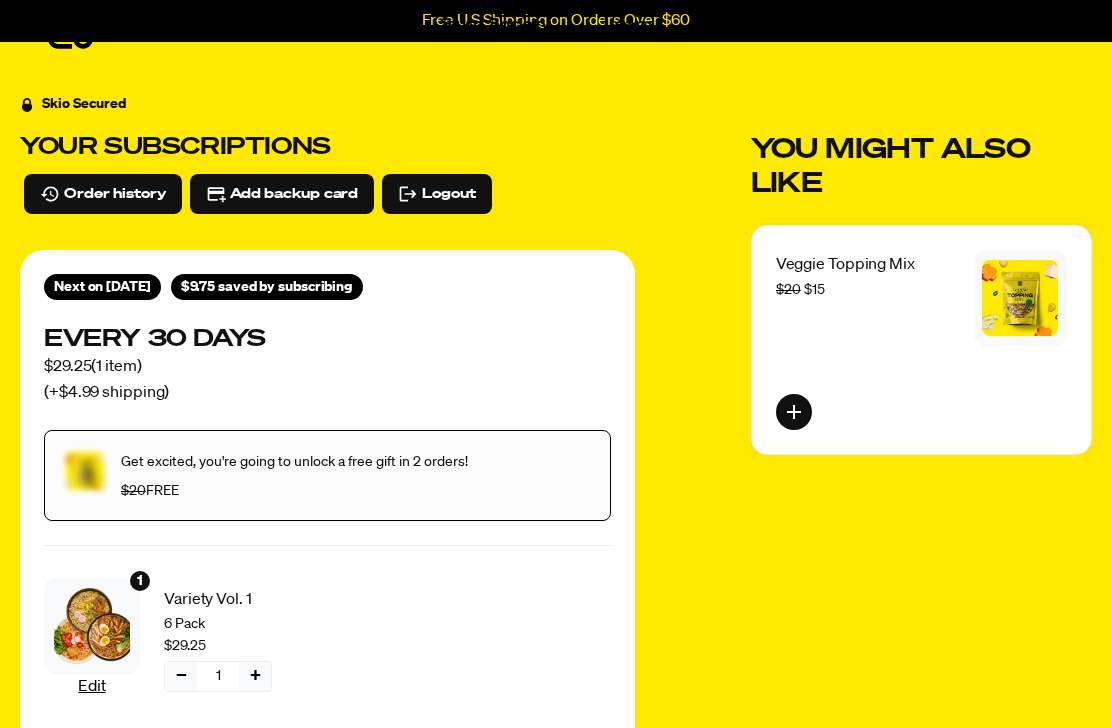 click 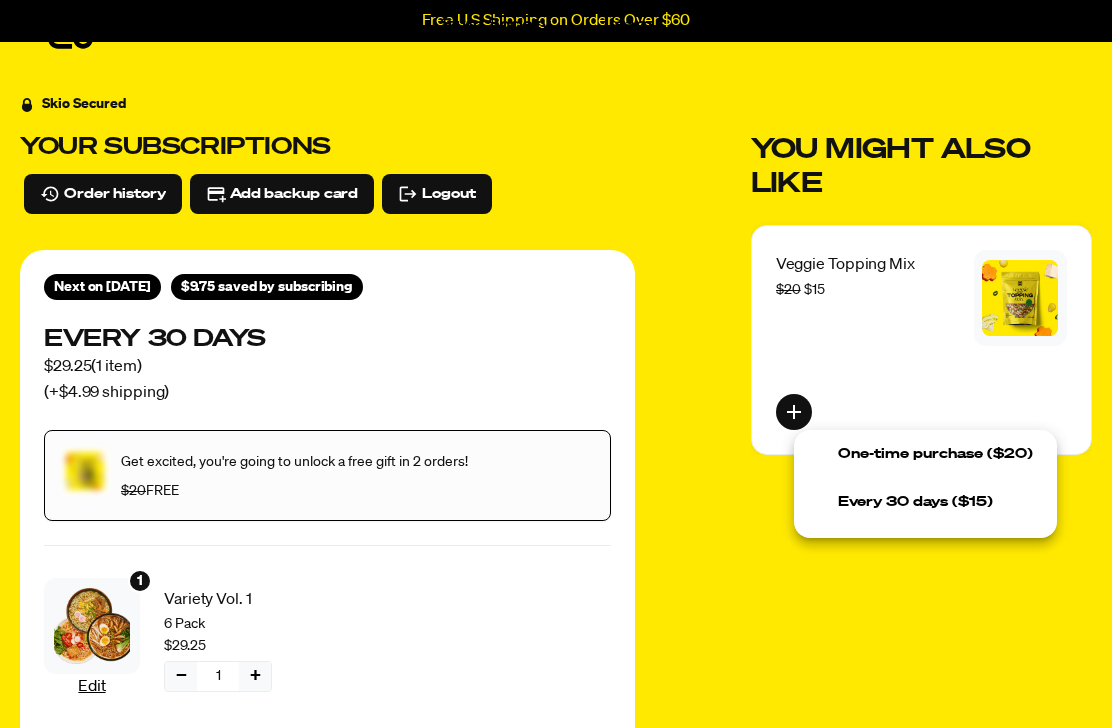 click on "One-time purchase ($20)" at bounding box center (935, 454) 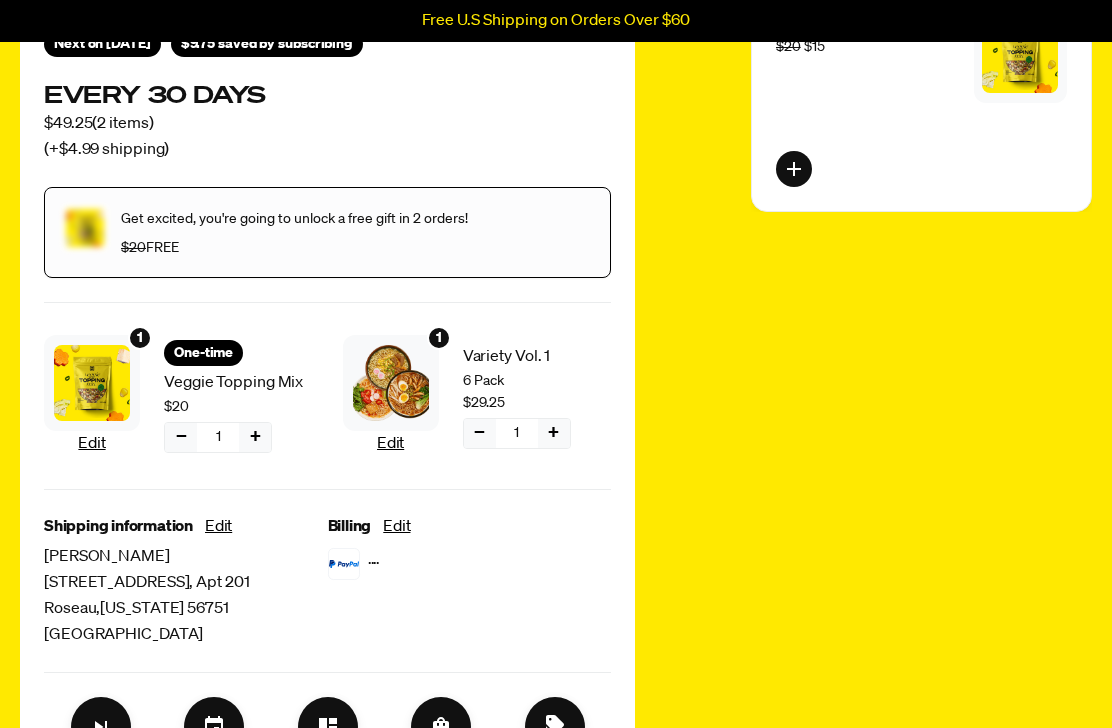 scroll, scrollTop: 297, scrollLeft: 0, axis: vertical 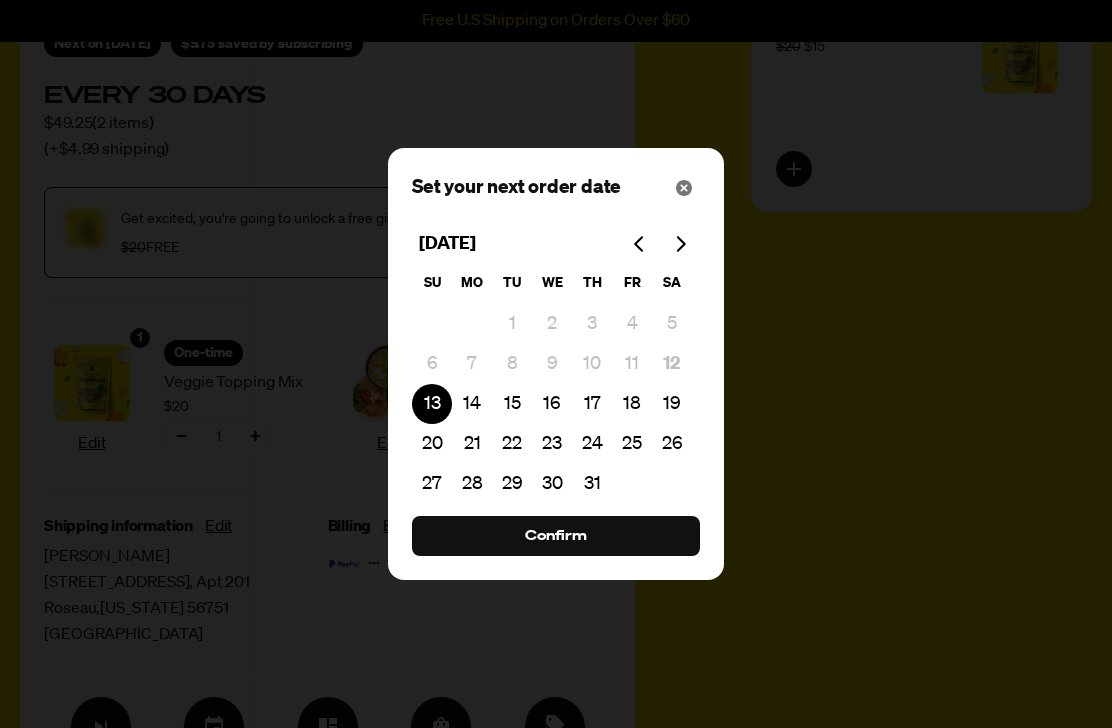 click on "Confirm" at bounding box center [556, 536] 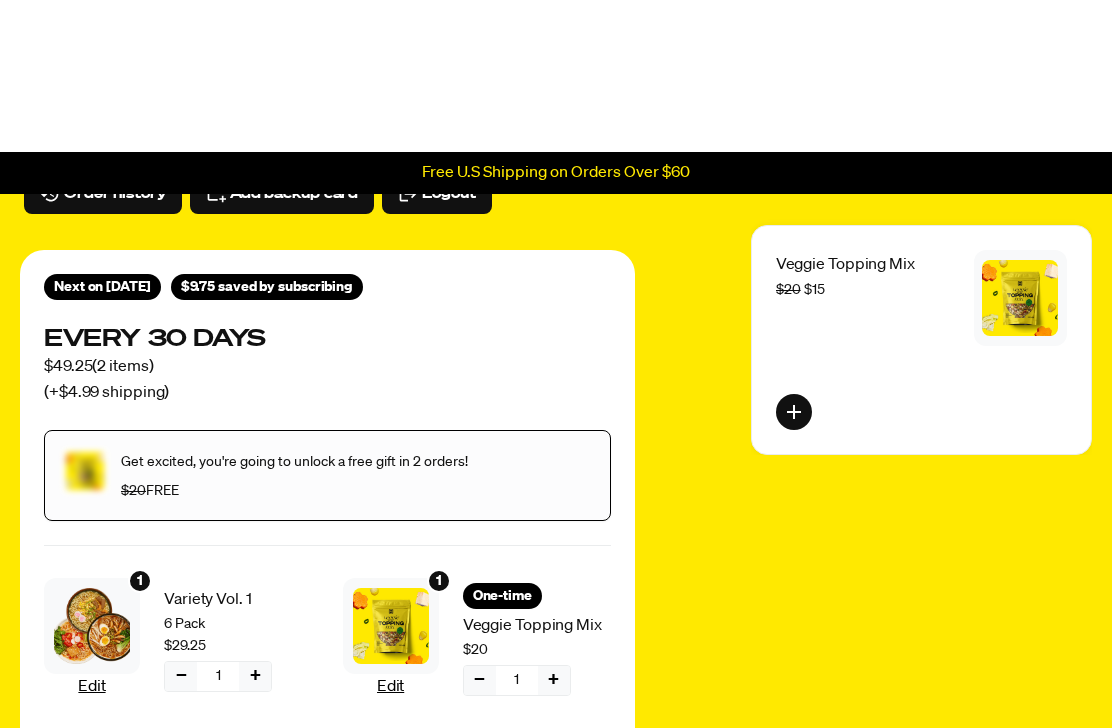scroll, scrollTop: 0, scrollLeft: 0, axis: both 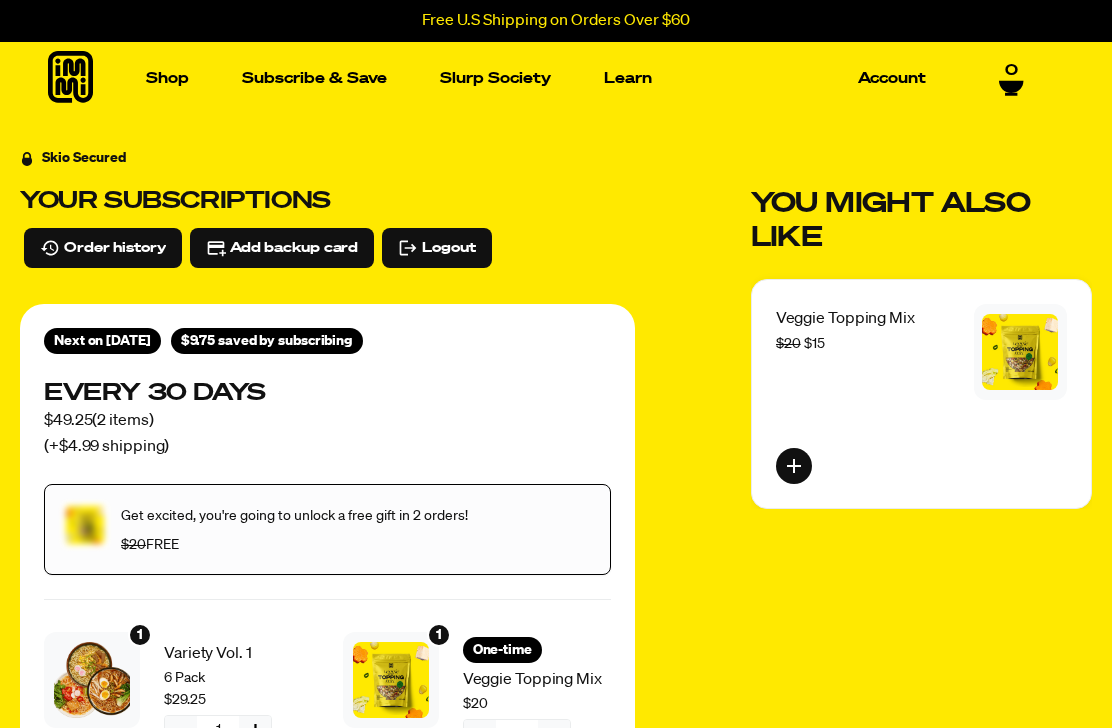click on "Logout" at bounding box center (448, 248) 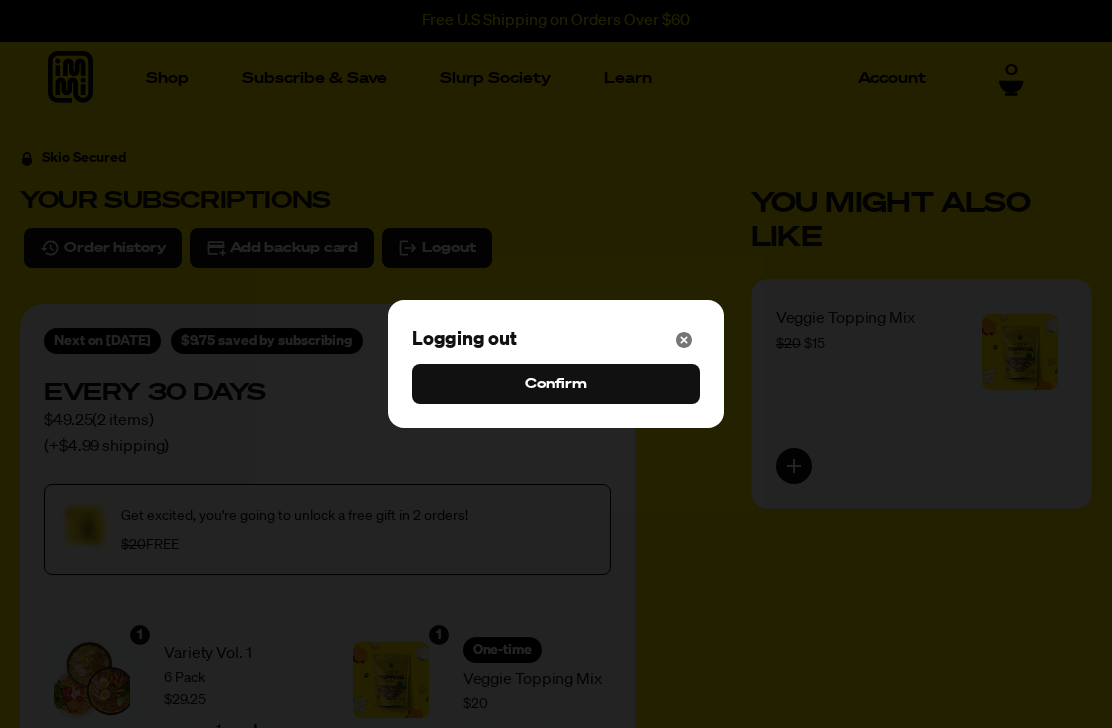click on "Confirm" at bounding box center [556, 384] 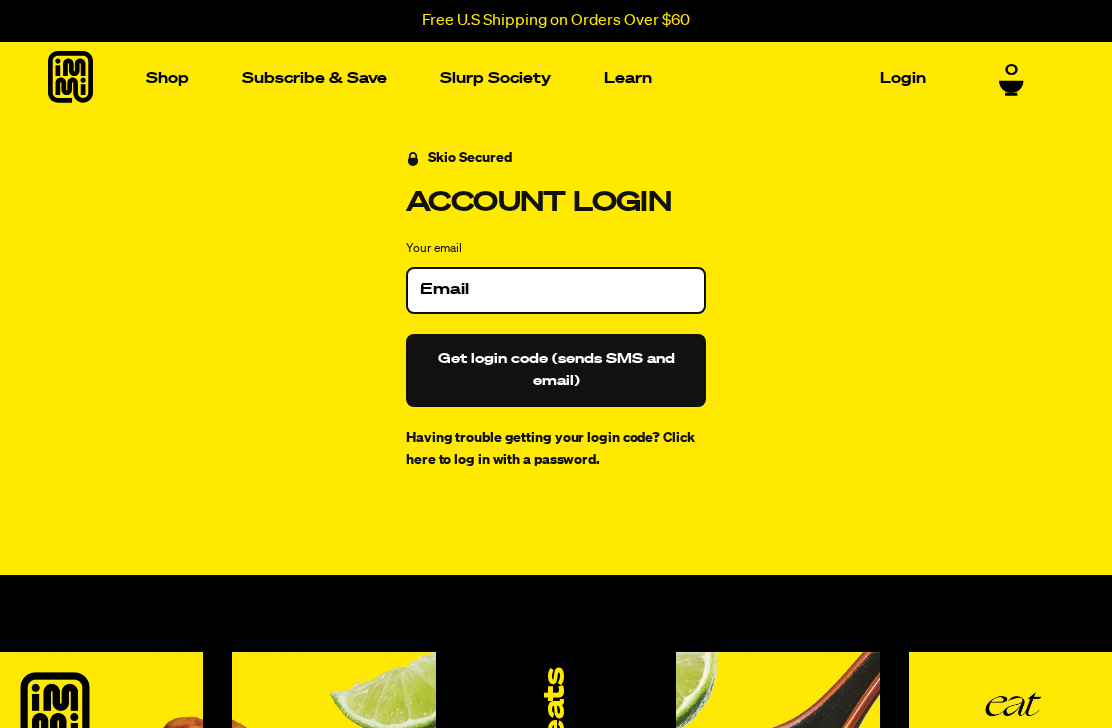 scroll, scrollTop: 0, scrollLeft: 0, axis: both 